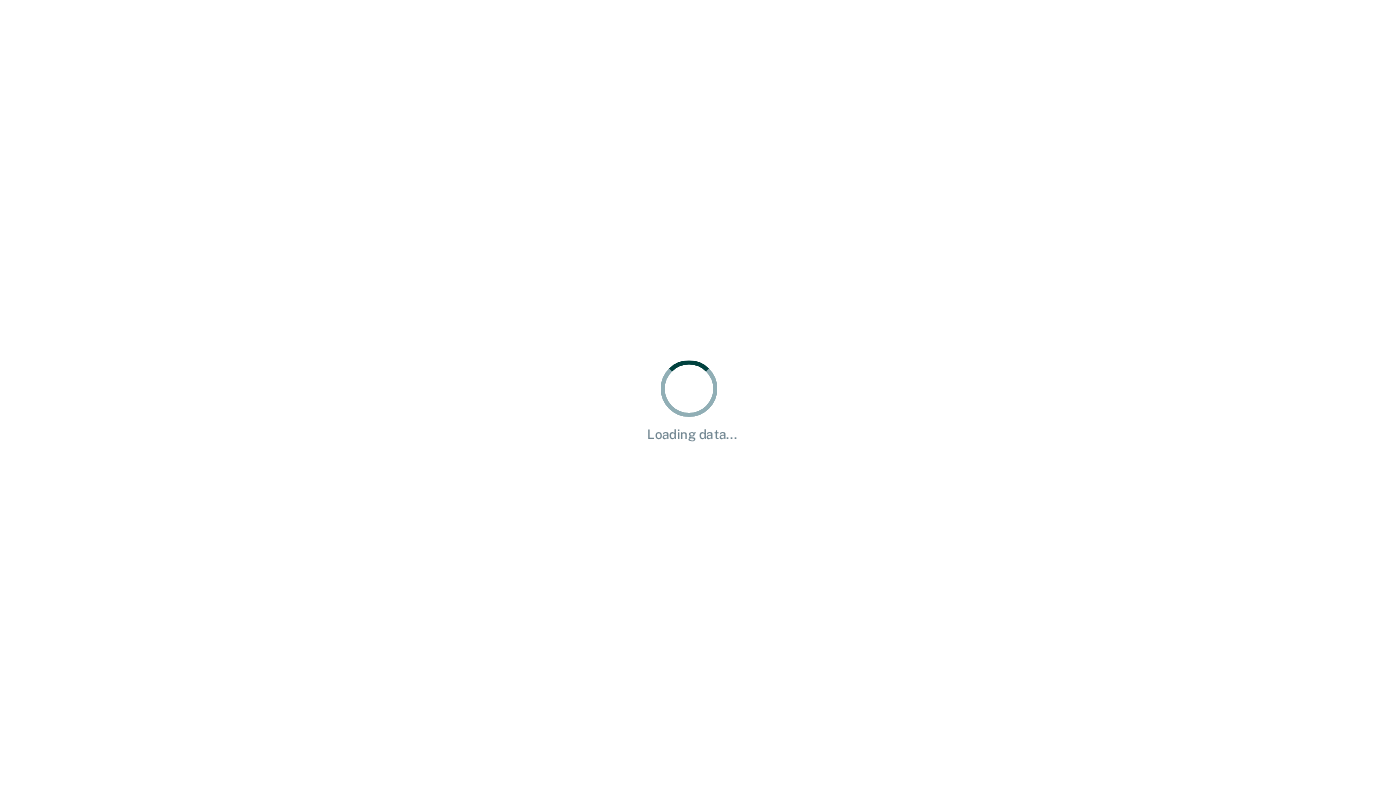 scroll, scrollTop: 0, scrollLeft: 0, axis: both 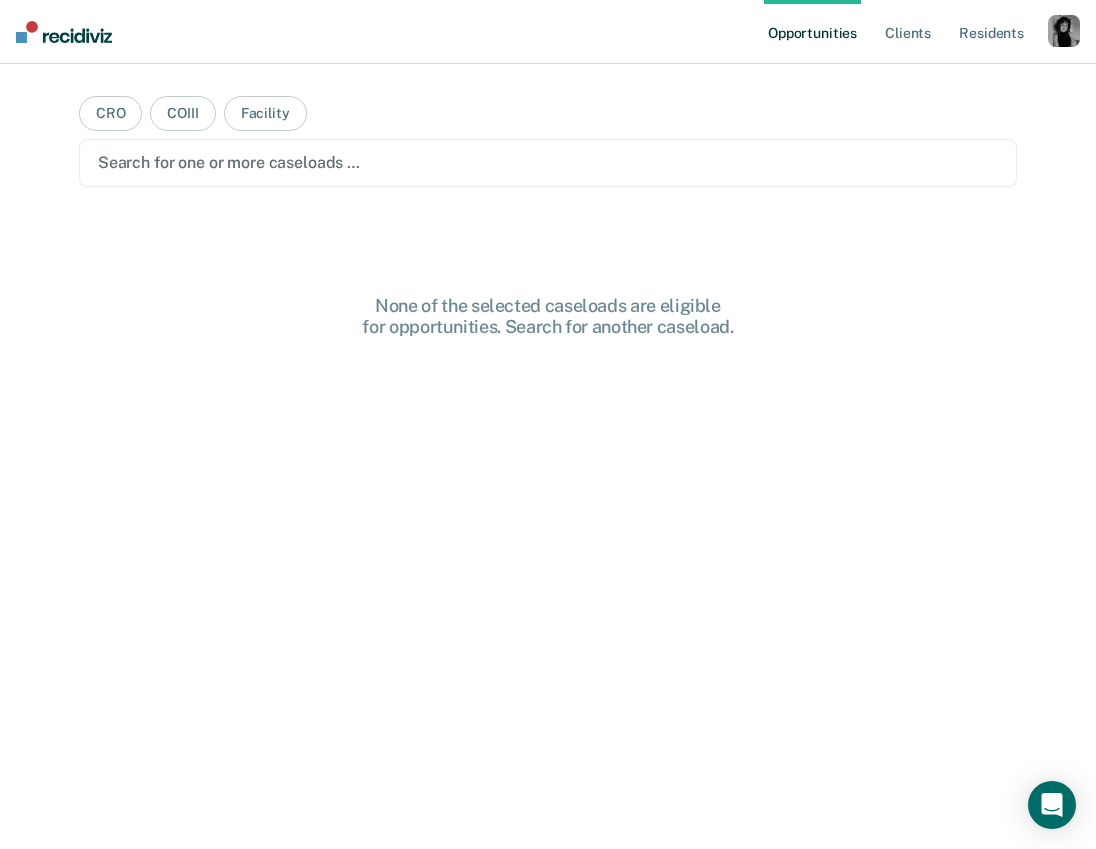click at bounding box center (1064, 31) 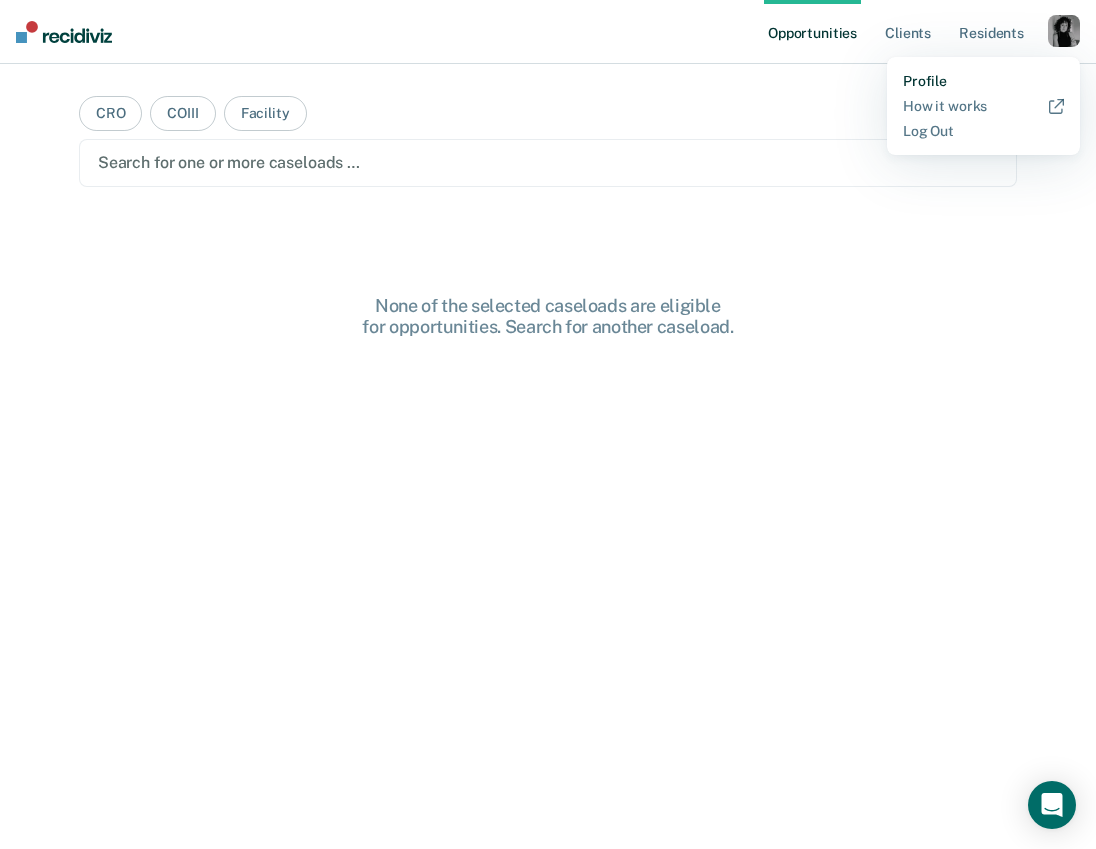 click on "Profile" at bounding box center [983, 81] 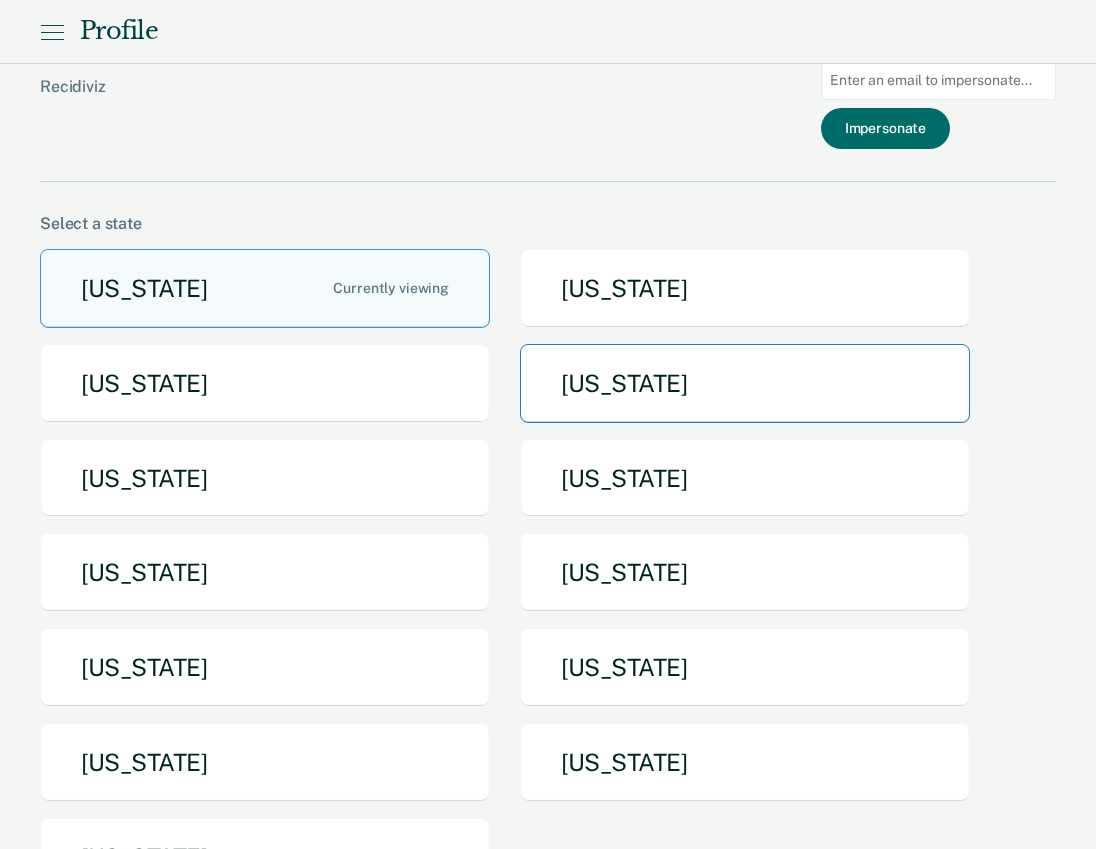 click on "[US_STATE]" at bounding box center [745, 383] 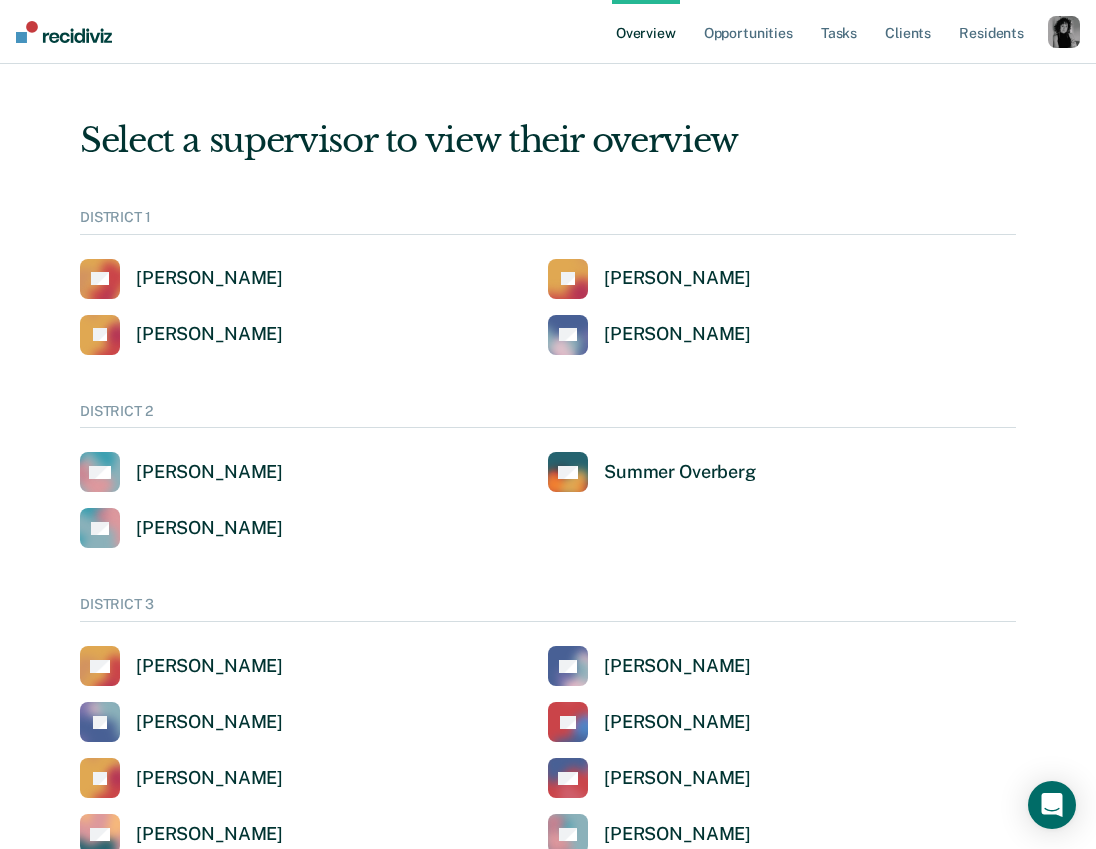 click at bounding box center (1064, 32) 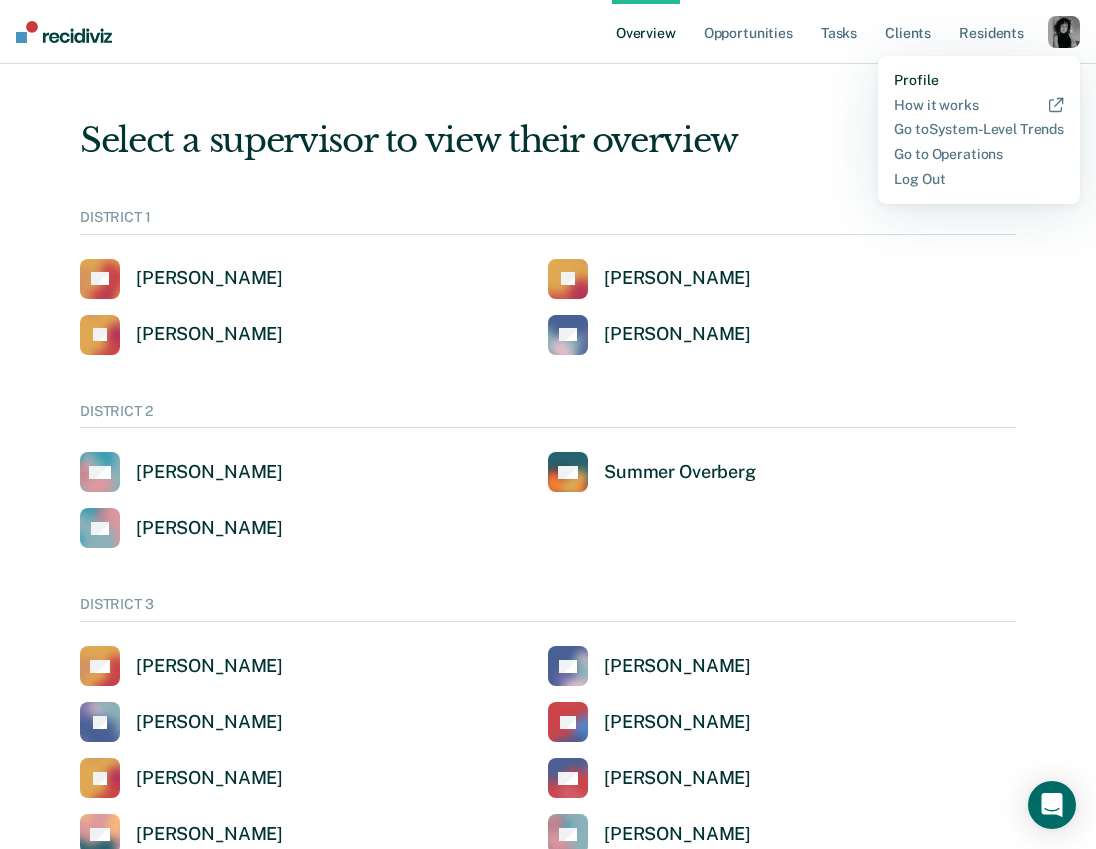 click on "Profile" at bounding box center [979, 80] 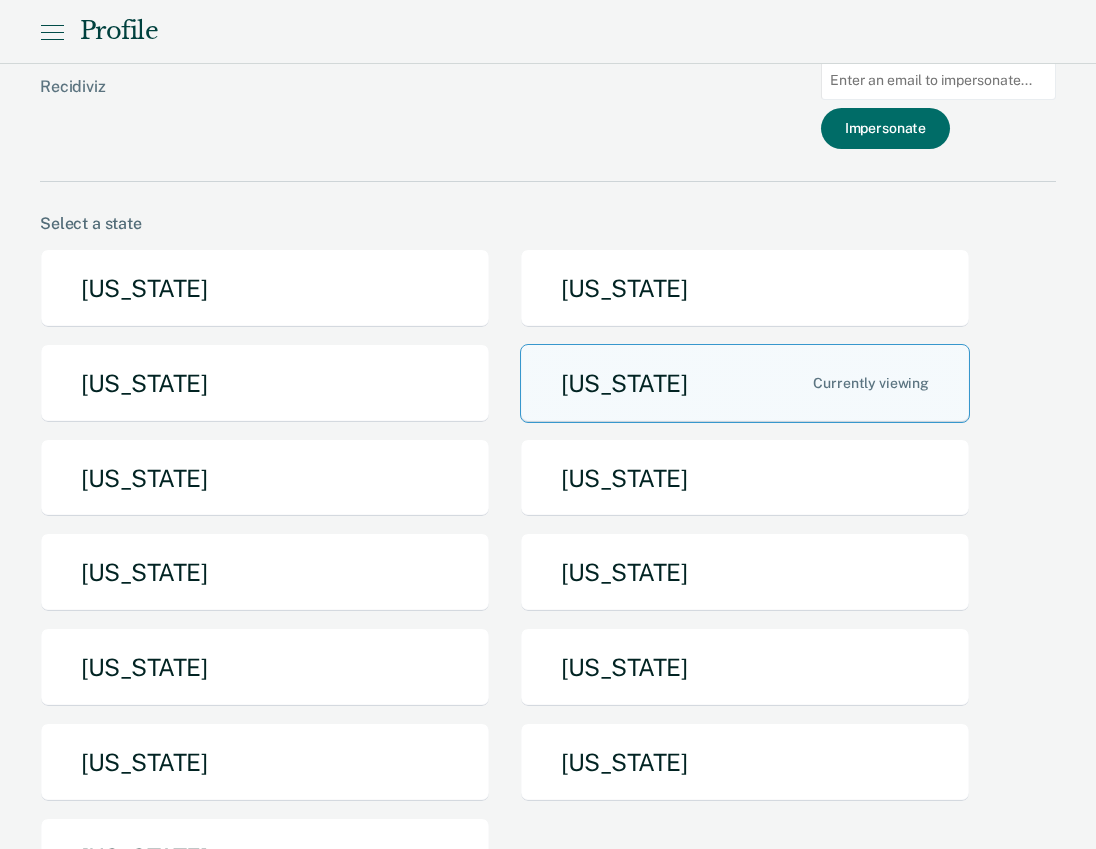 click at bounding box center [938, 80] 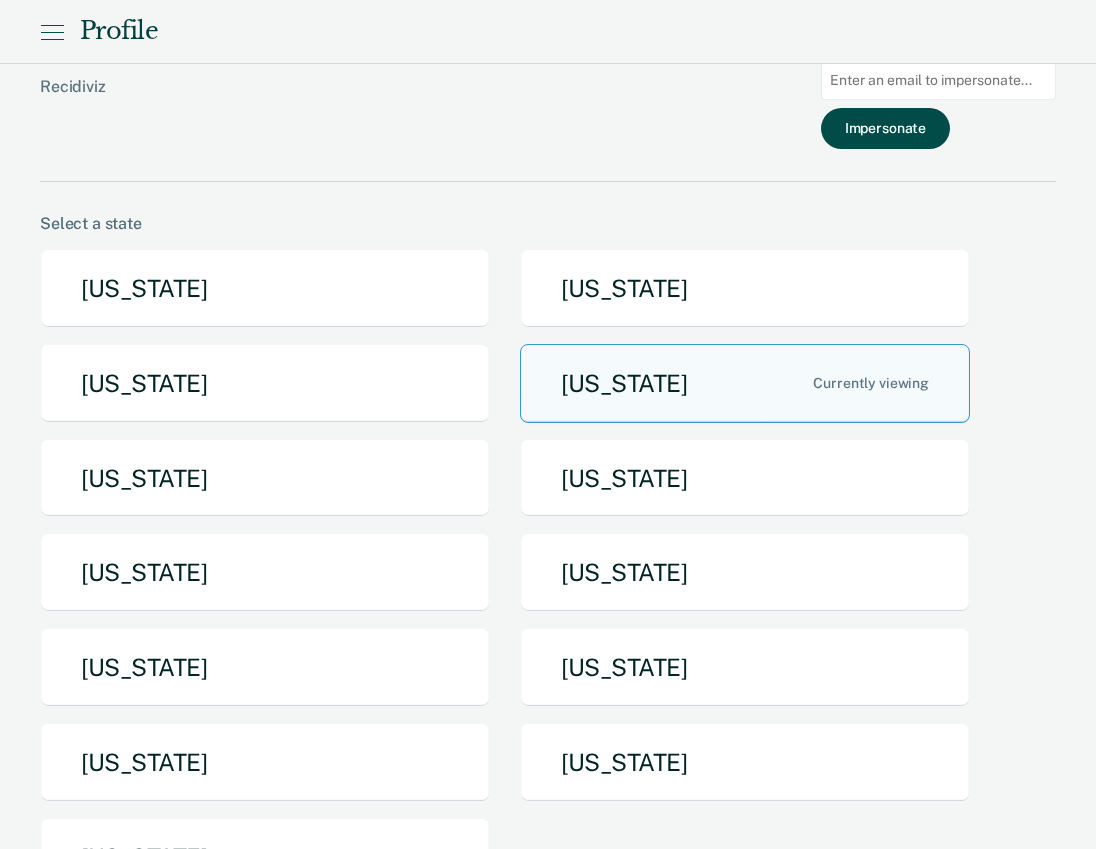 paste on "idoc" 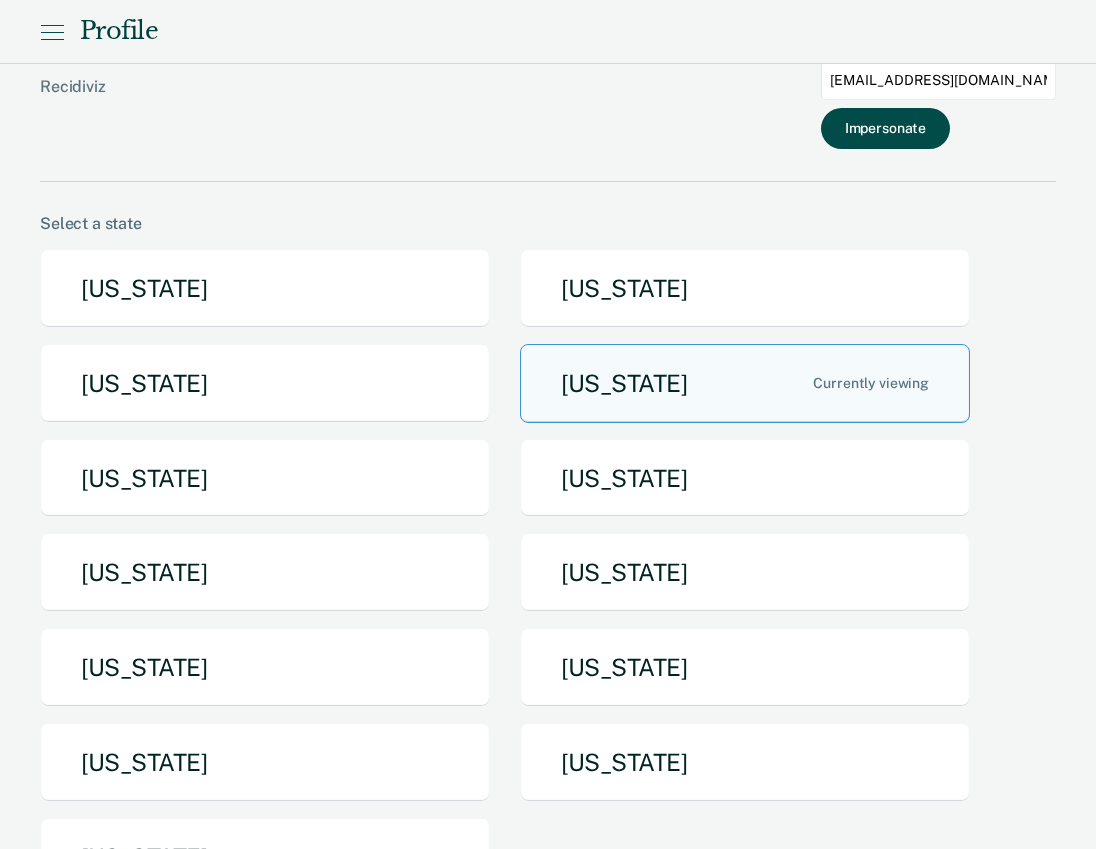 type on "[EMAIL_ADDRESS][DOMAIN_NAME][US_STATE]" 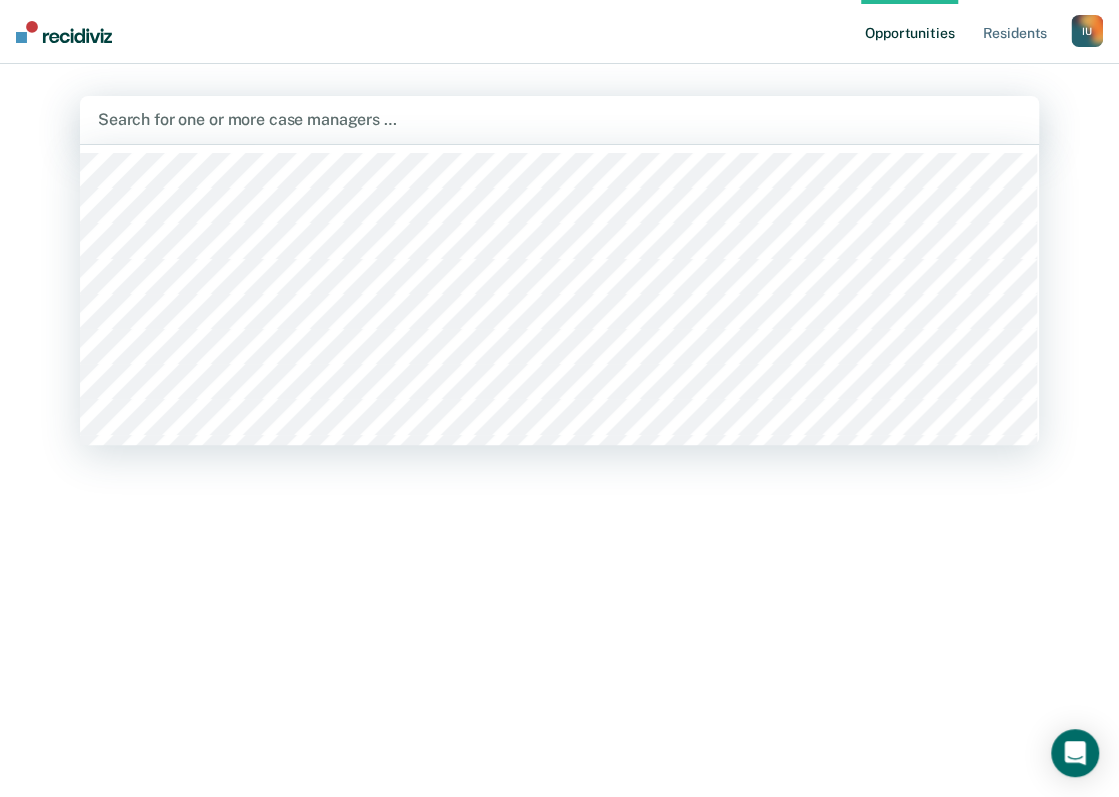 click at bounding box center [559, 119] 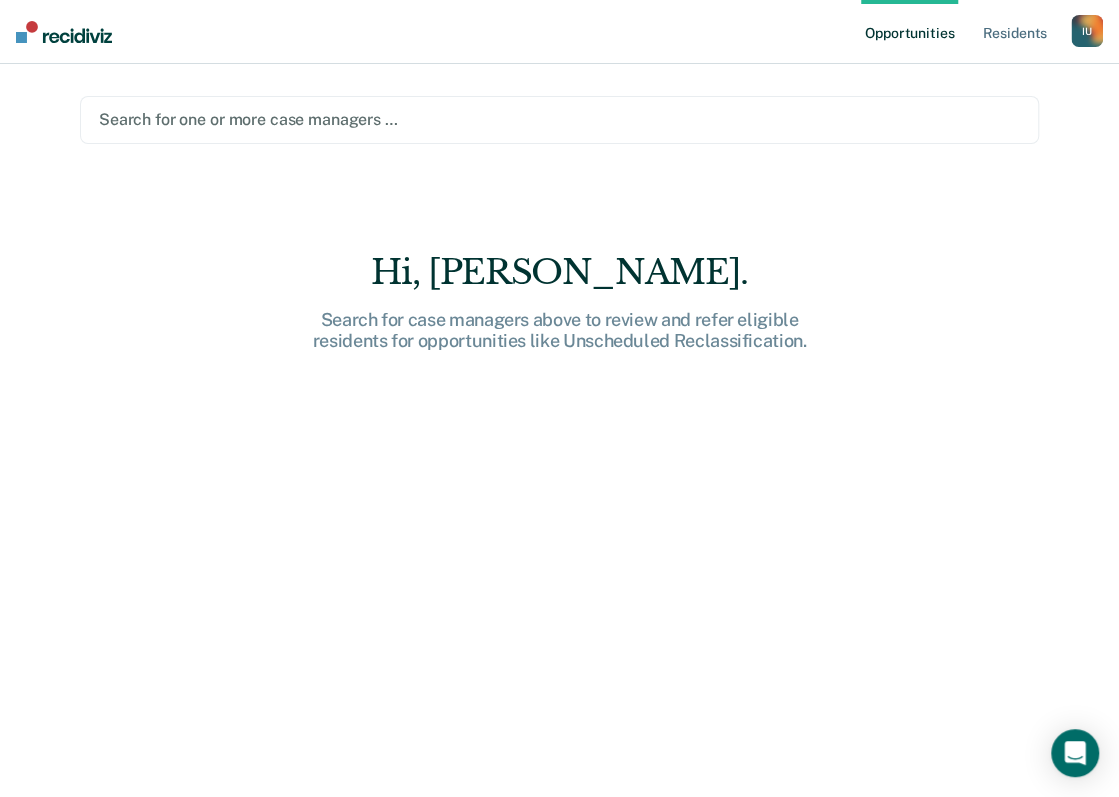 click on "Search for one or more case managers … Hi, [PERSON_NAME]. Search for case managers above to review and refer eligible residents for
opportunities like Unscheduled Reclassification." at bounding box center [559, 406] 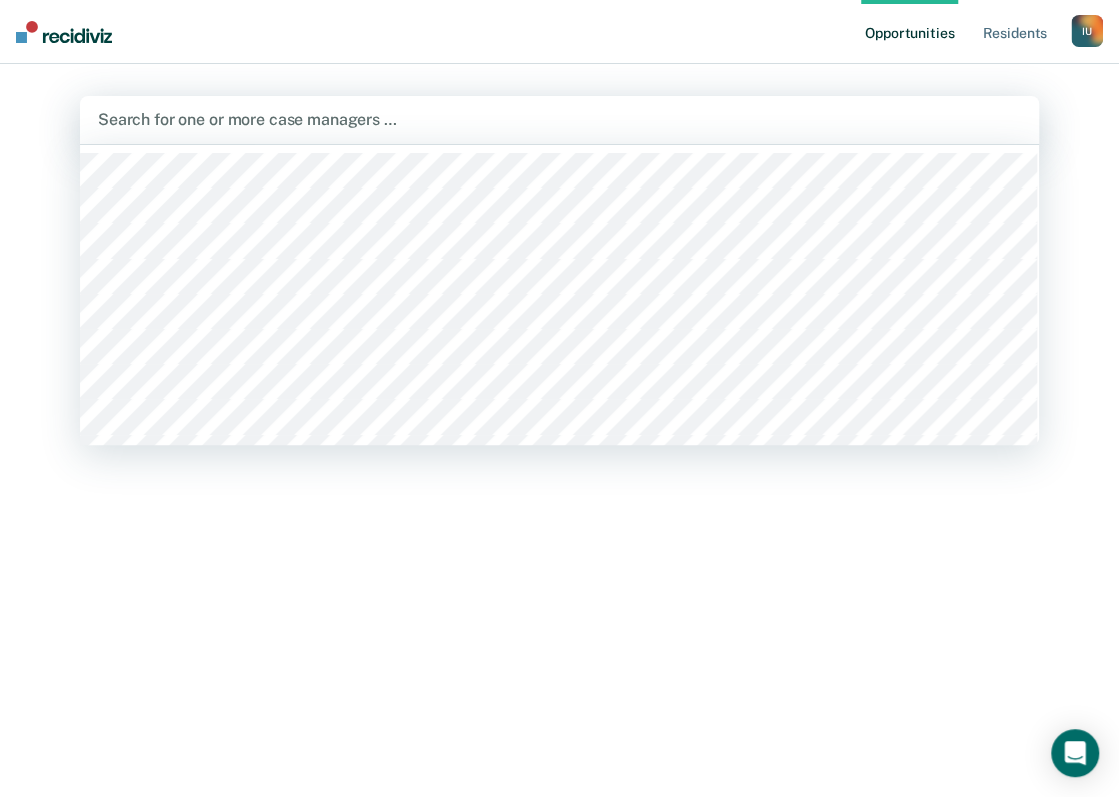 click at bounding box center (559, 119) 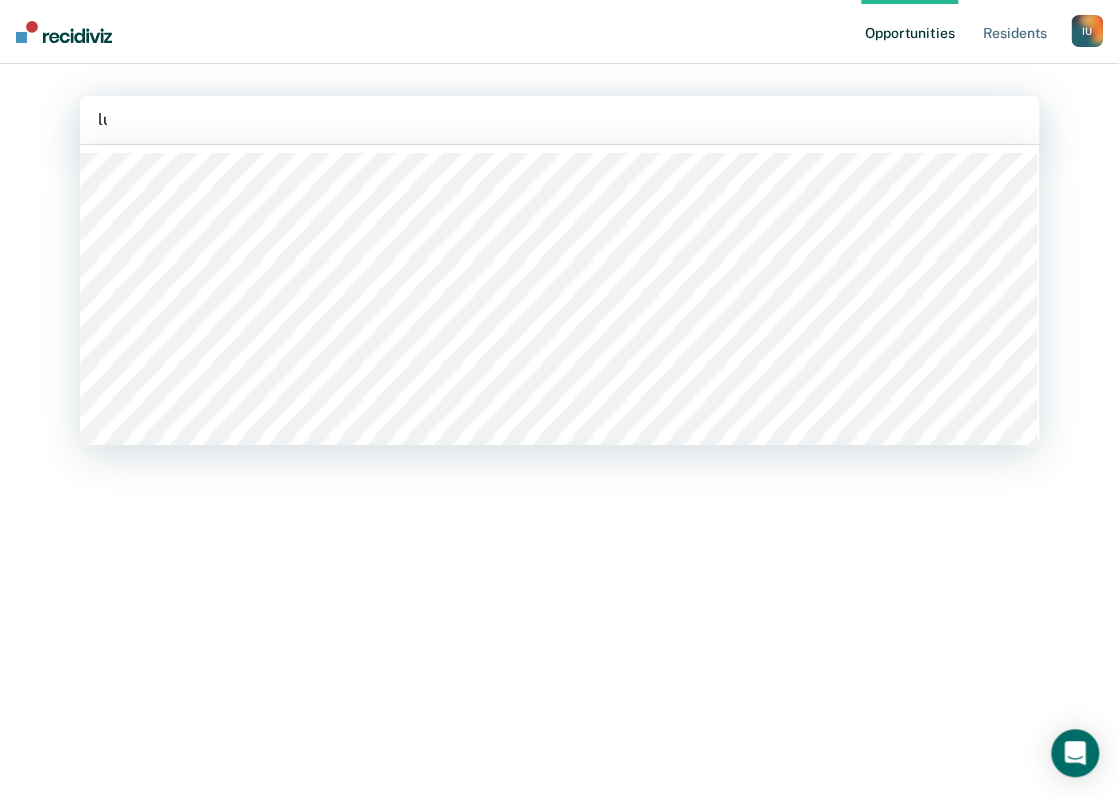 type on "luk" 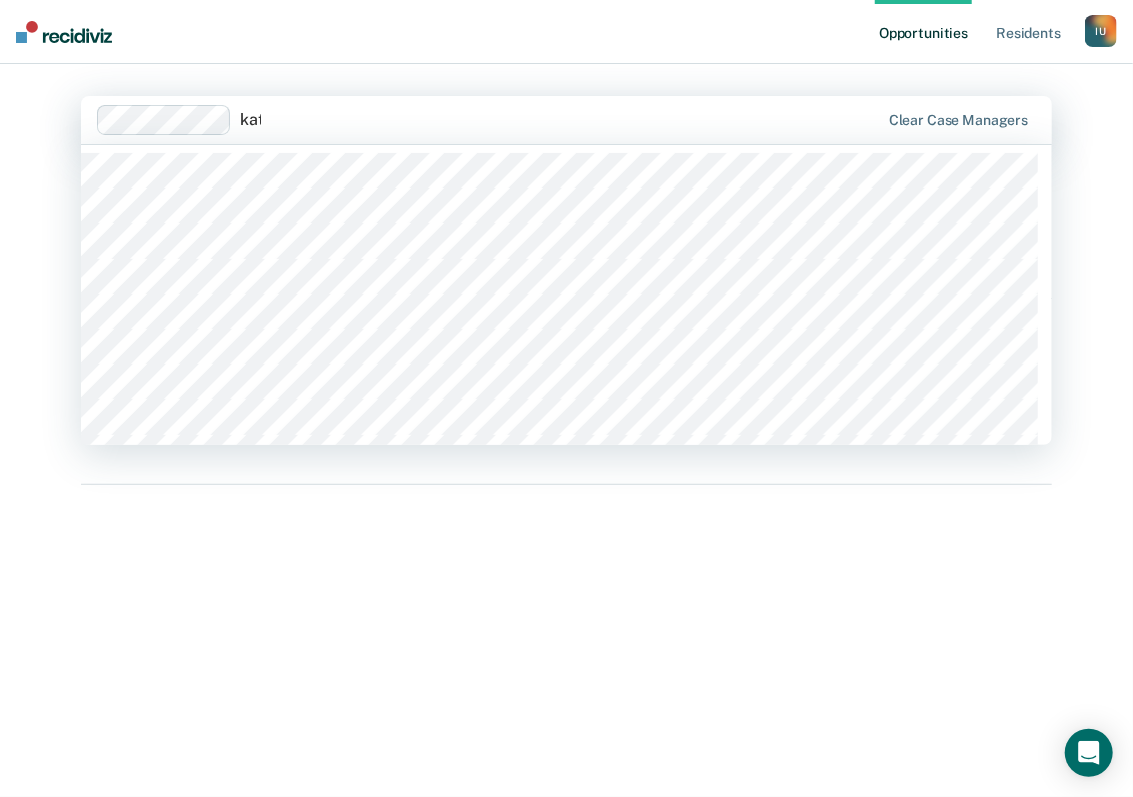 type on "[DEMOGRAPHIC_DATA]" 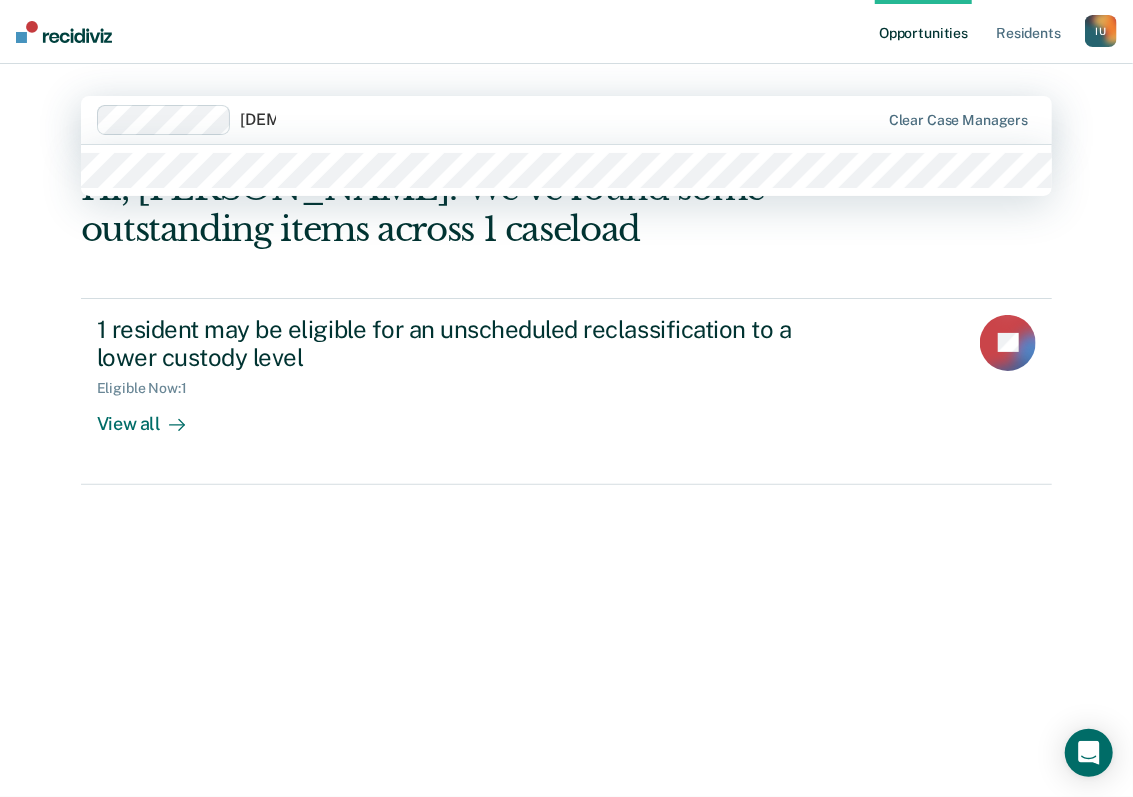 type 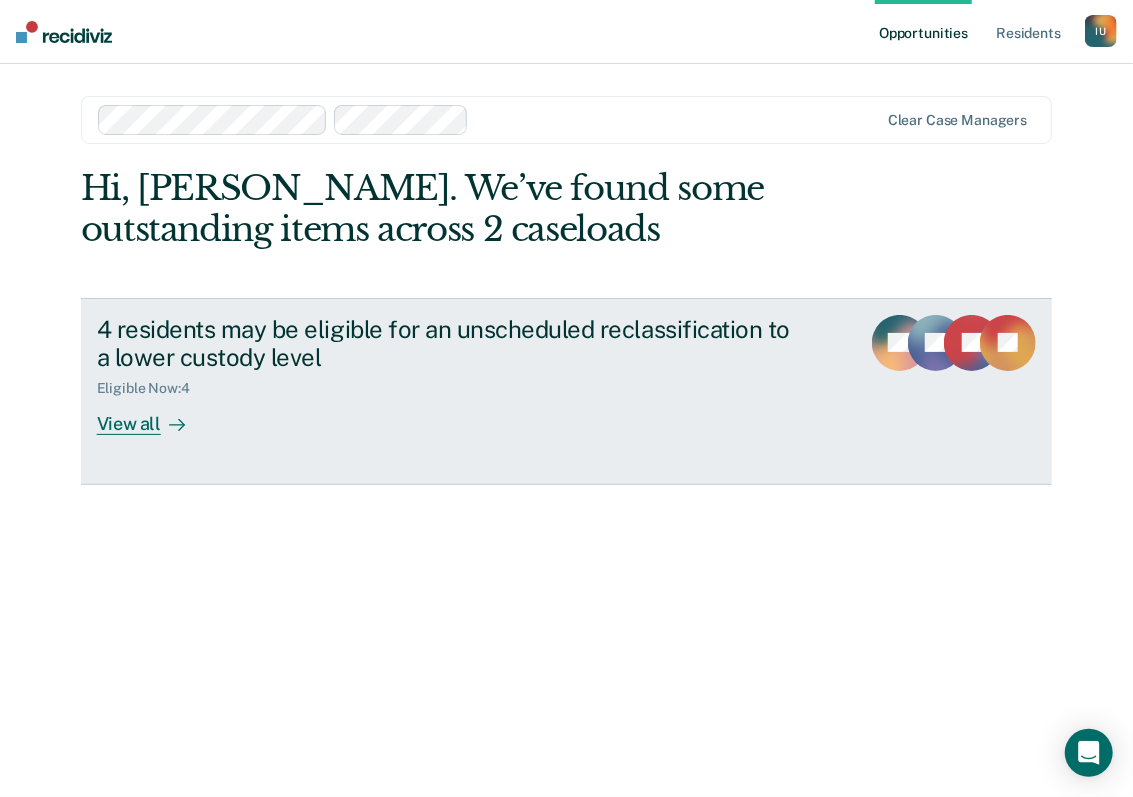 click on "4 residents may be eligible for an unscheduled reclassification to a lower custody level" at bounding box center (448, 344) 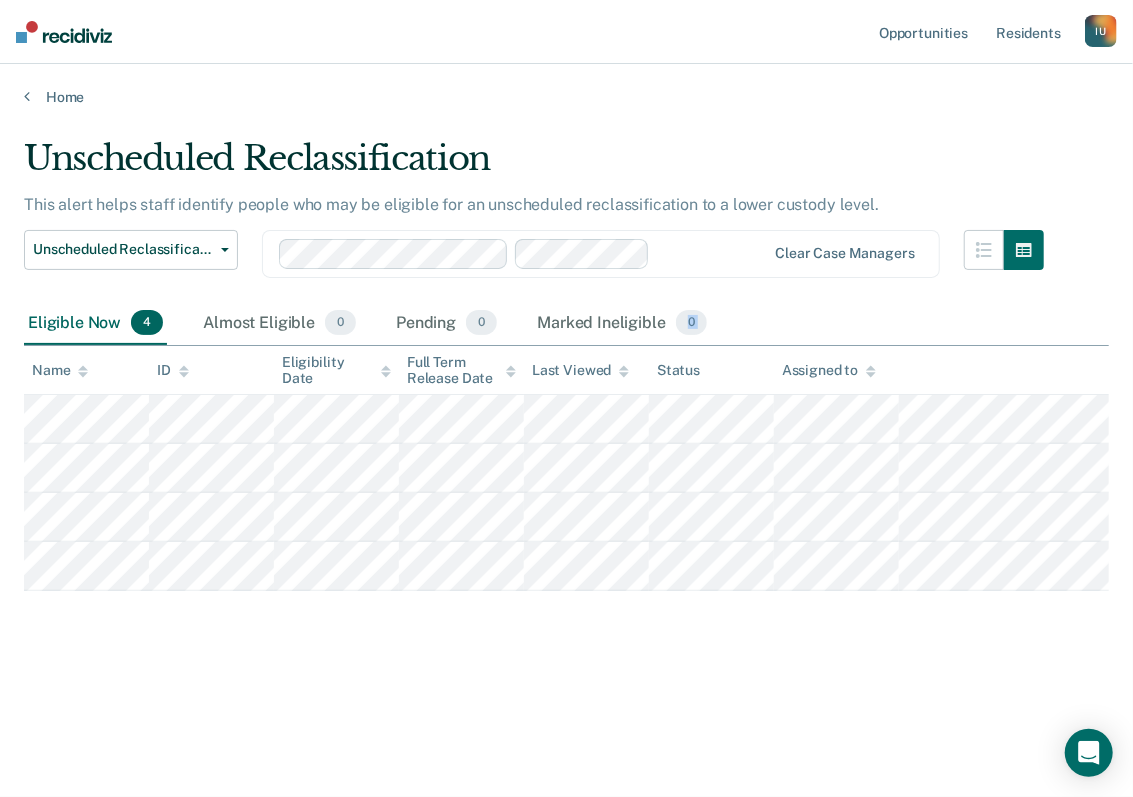 click on "Unscheduled Reclassification   This alert helps staff identify people who may be eligible for an unscheduled reclassification to a lower custody level.  Unscheduled Reclassification Unscheduled Reclassification Clear   case managers Eligible Now 4 Almost Eligible 0 Pending 0 Marked Ineligible 0
To pick up a draggable item, press the space bar.
While dragging, use the arrow keys to move the item.
Press space again to drop the item in its new position, or press escape to cancel.
Name ID Eligibility Date Full Term Release Date Last Viewed Status Assigned to" at bounding box center (566, 392) 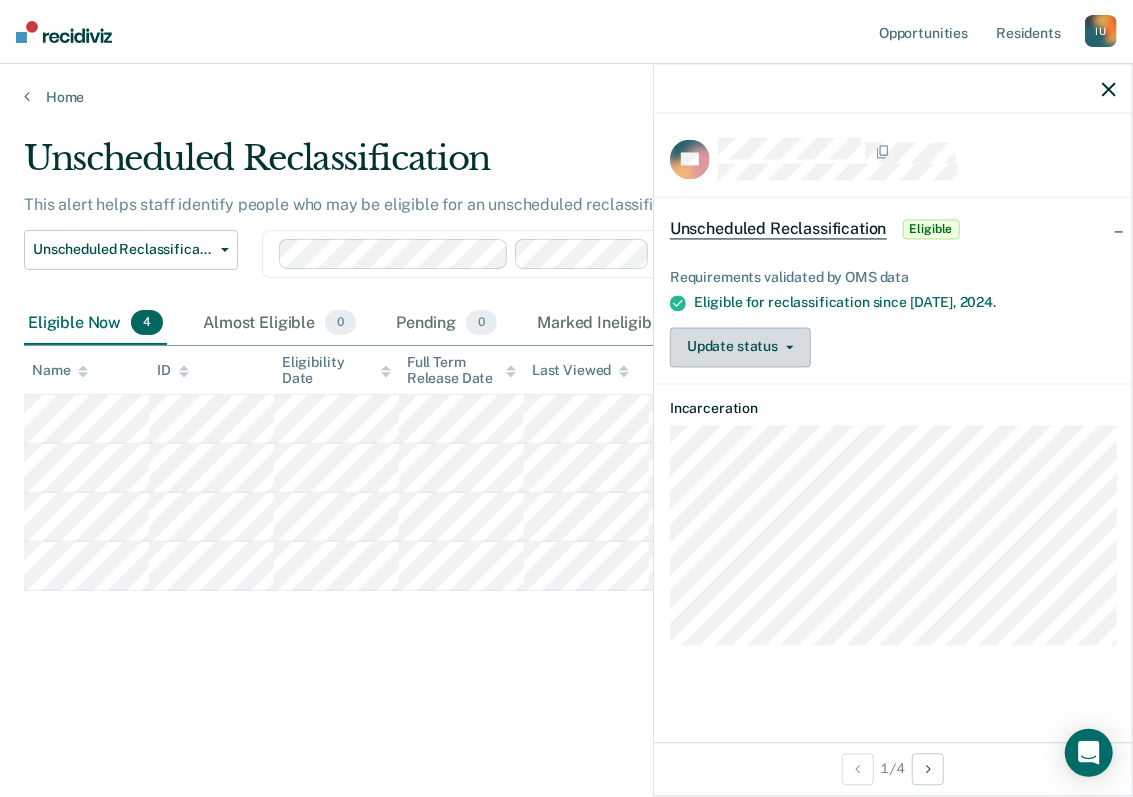 click on "Update status" at bounding box center (740, 347) 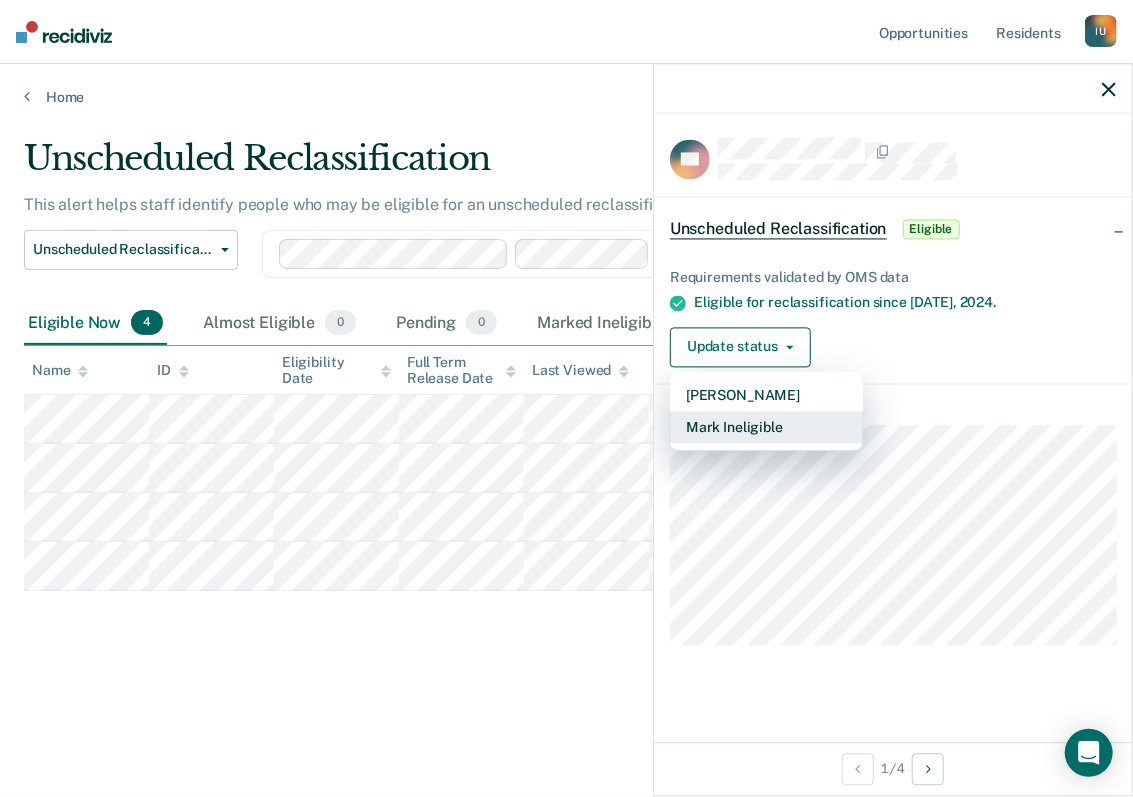click on "Mark Ineligible" at bounding box center (766, 427) 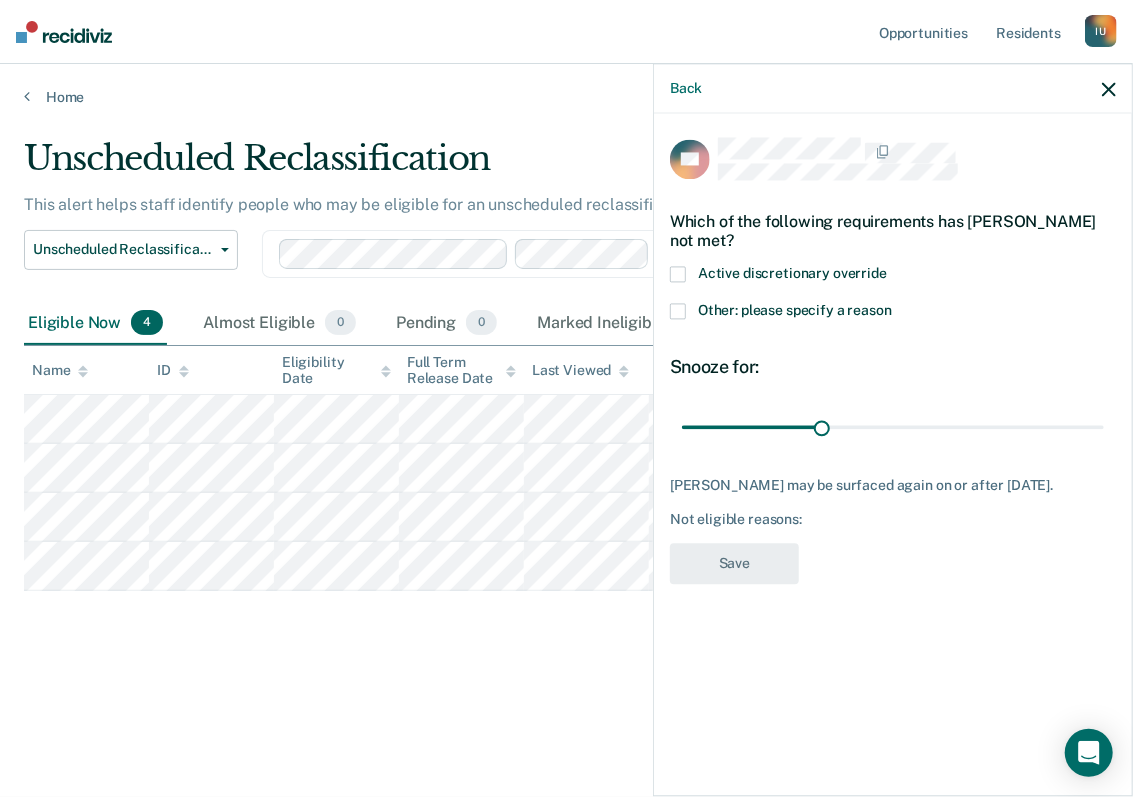 click at bounding box center [678, 312] 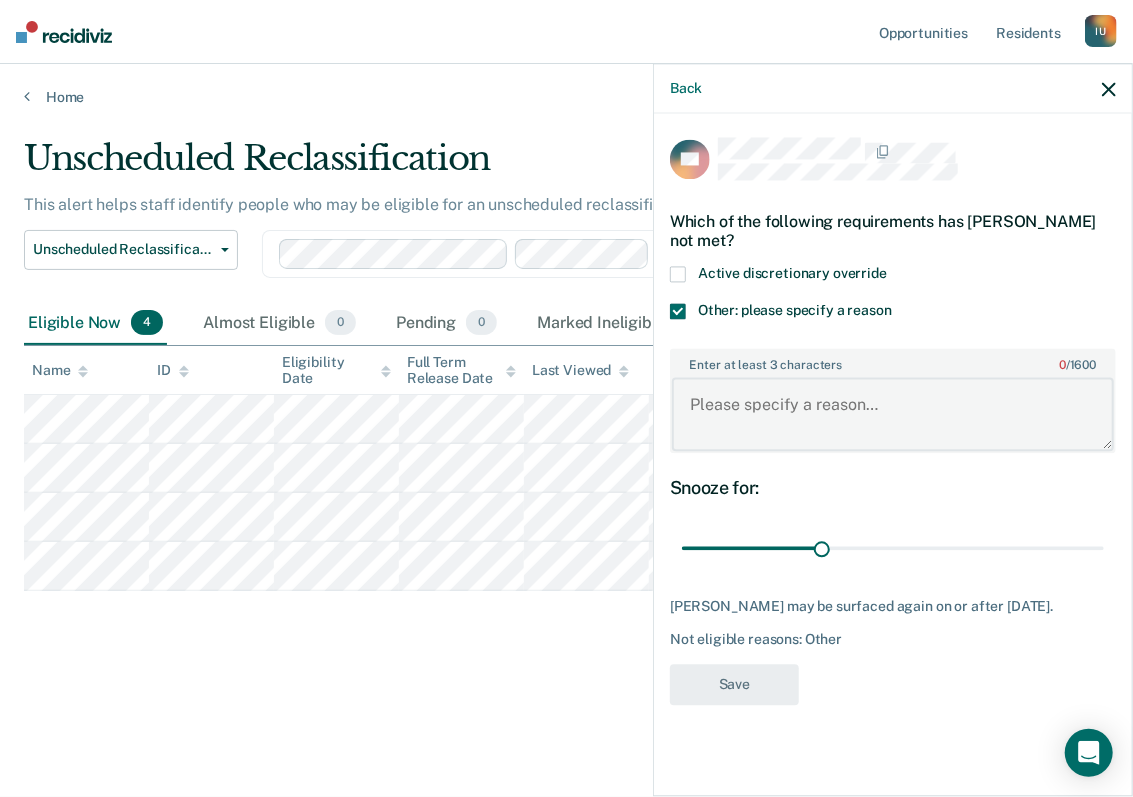 click on "Enter at least 3 characters 0  /  1600" at bounding box center (893, 414) 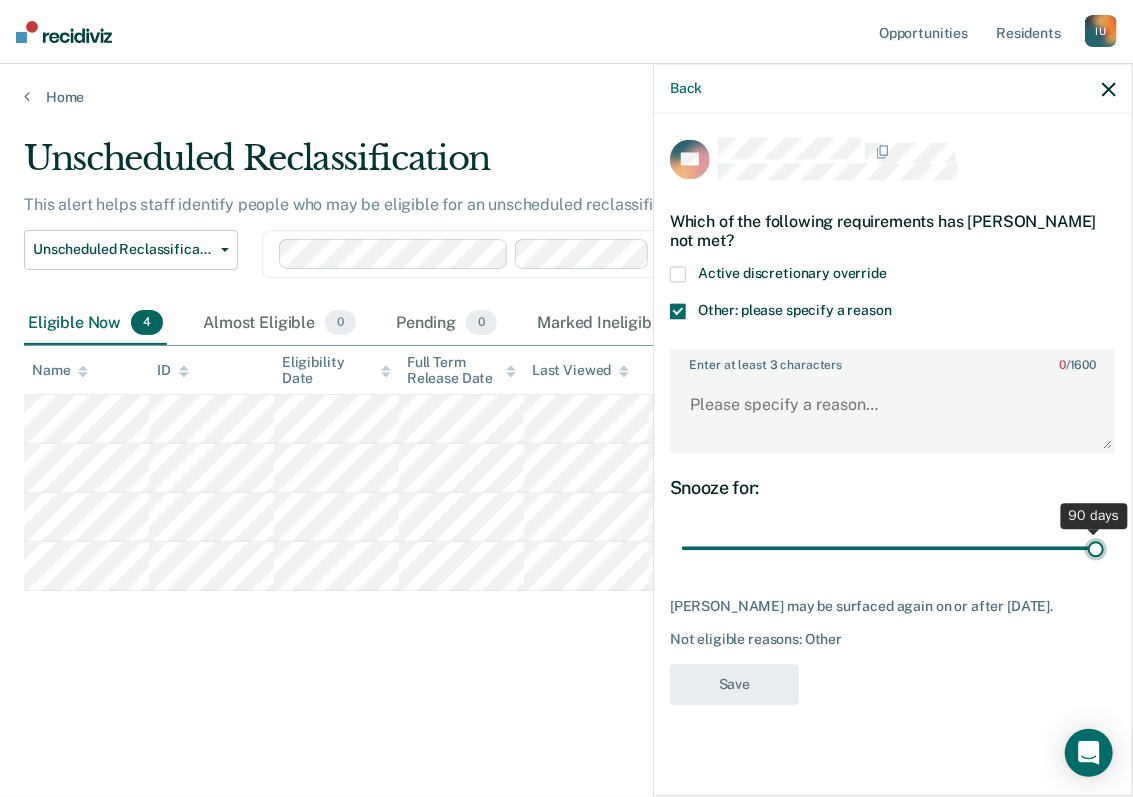 drag, startPoint x: 816, startPoint y: 543, endPoint x: 1107, endPoint y: 534, distance: 291.13913 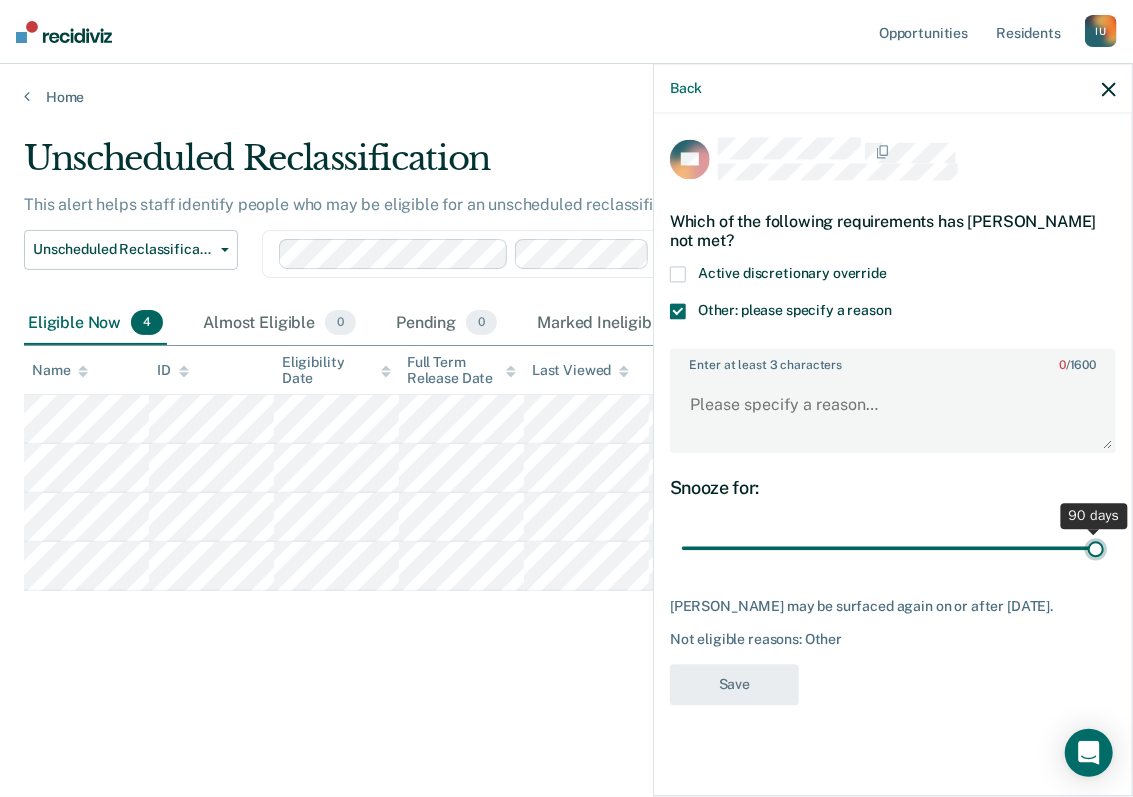 click at bounding box center (893, 548) 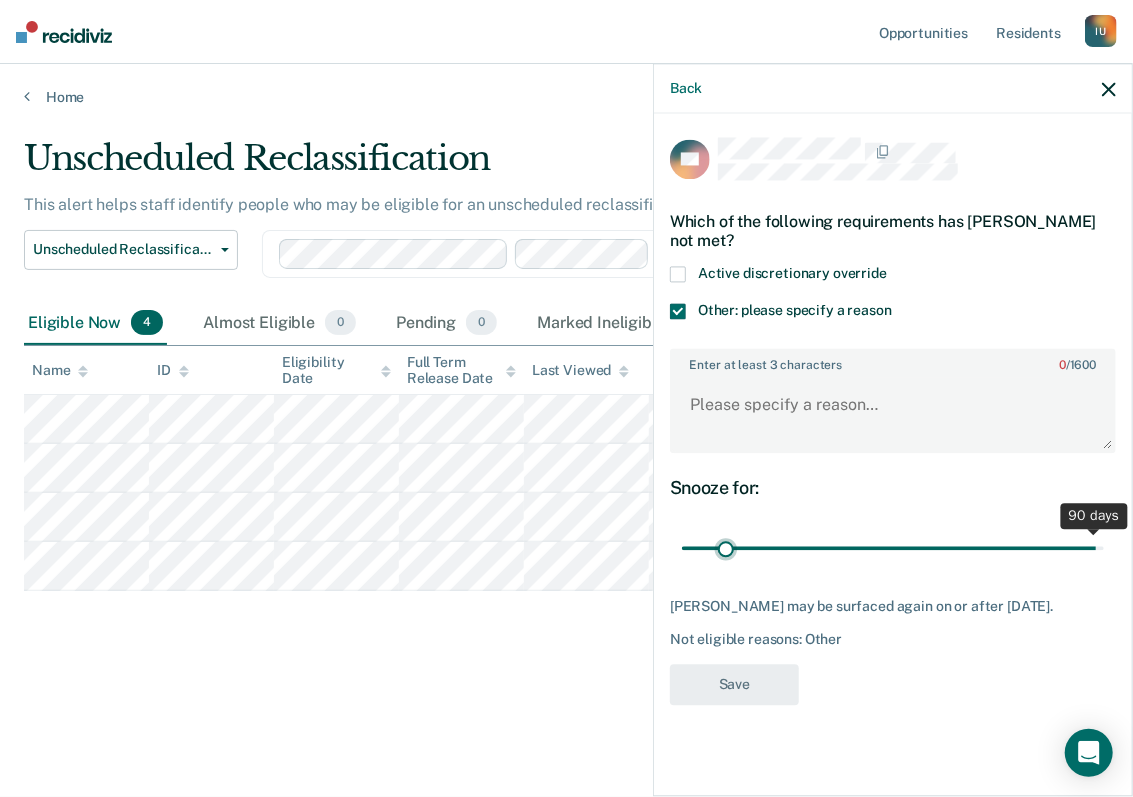 click at bounding box center (893, 548) 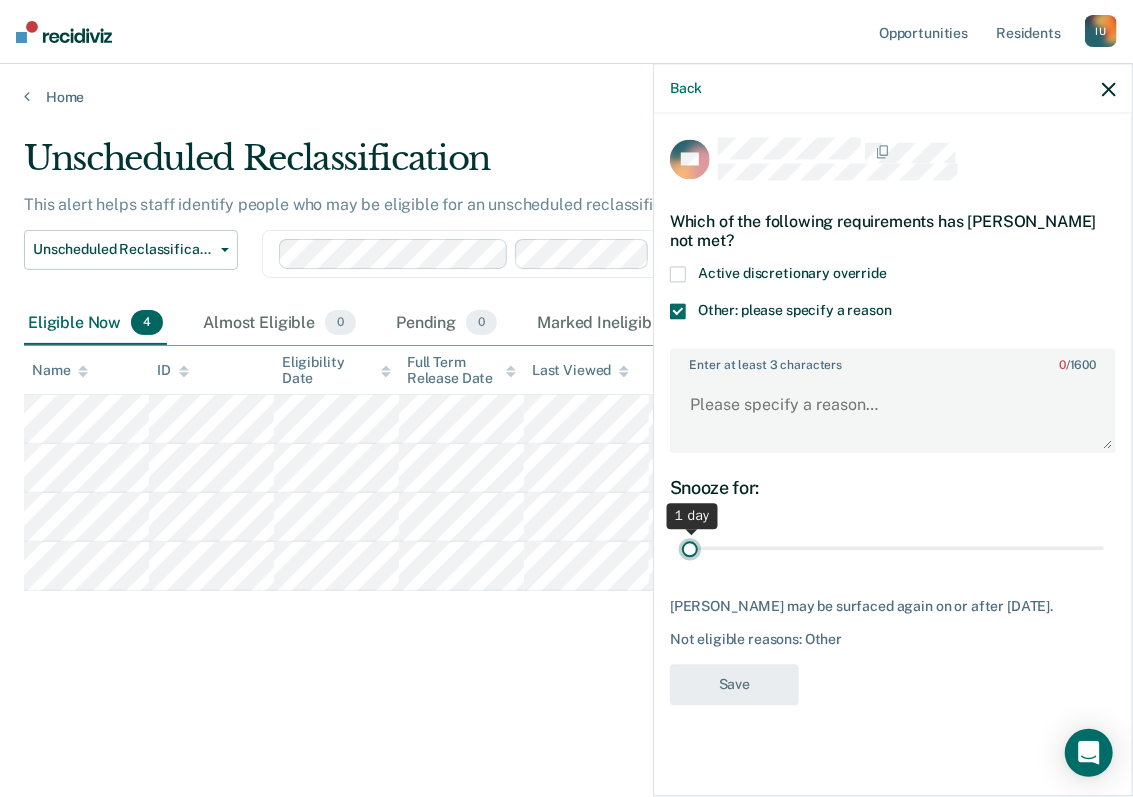 drag, startPoint x: 726, startPoint y: 544, endPoint x: 657, endPoint y: 545, distance: 69.00725 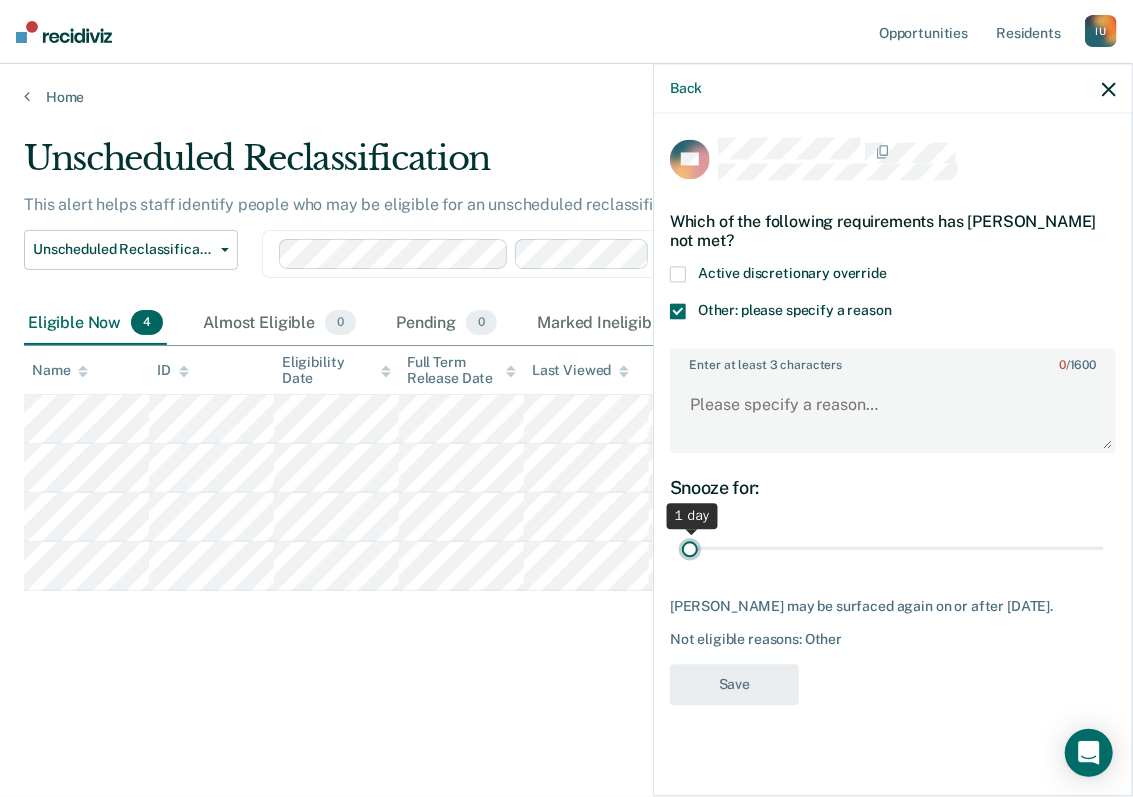 type on "1" 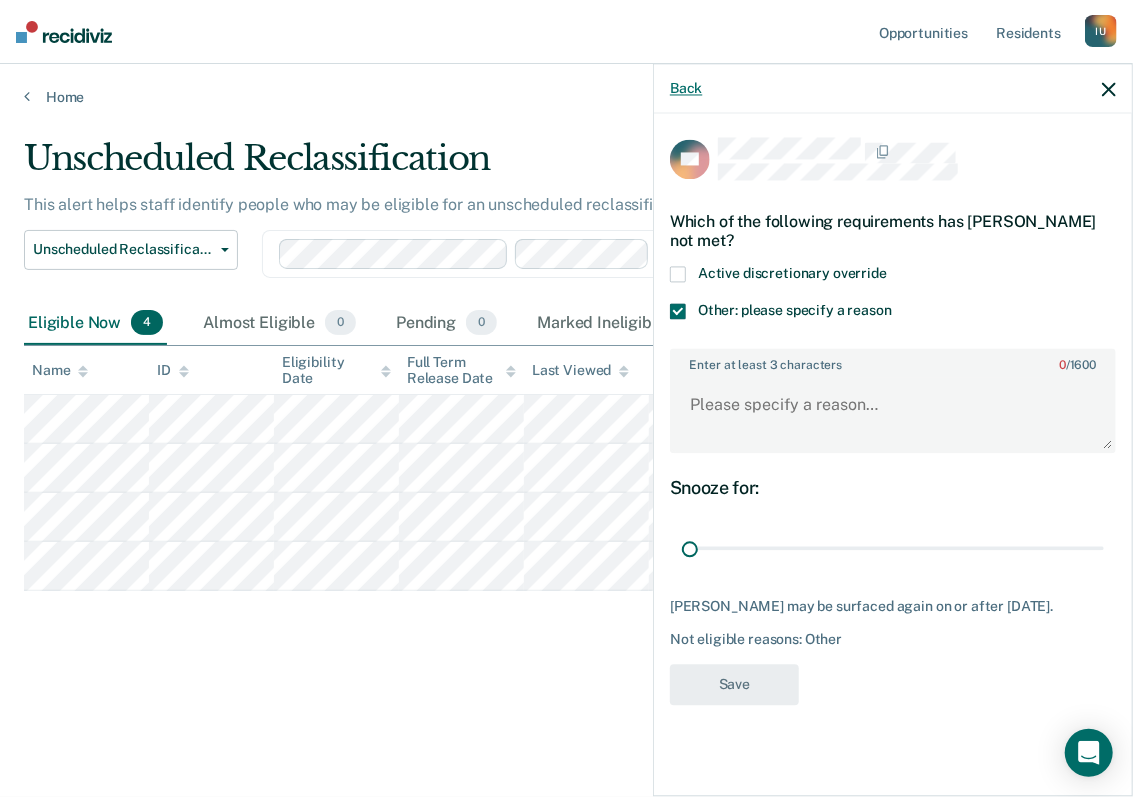 click on "Back" at bounding box center (686, 88) 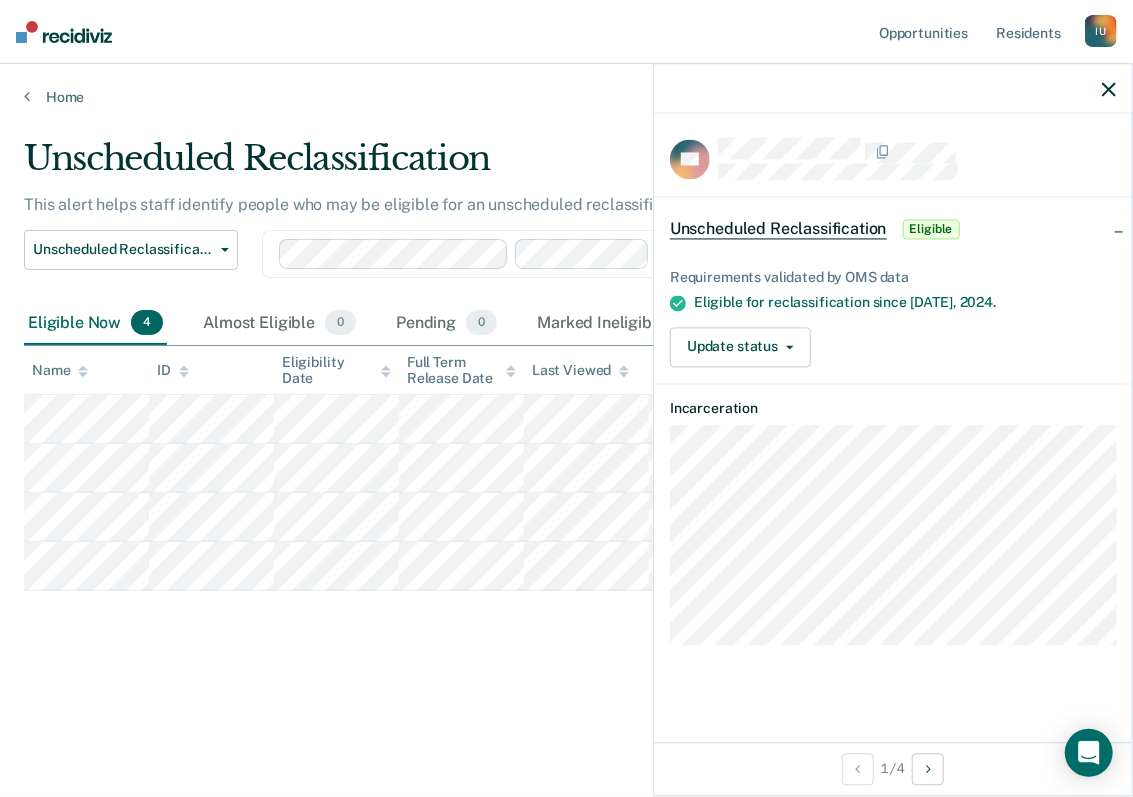 click 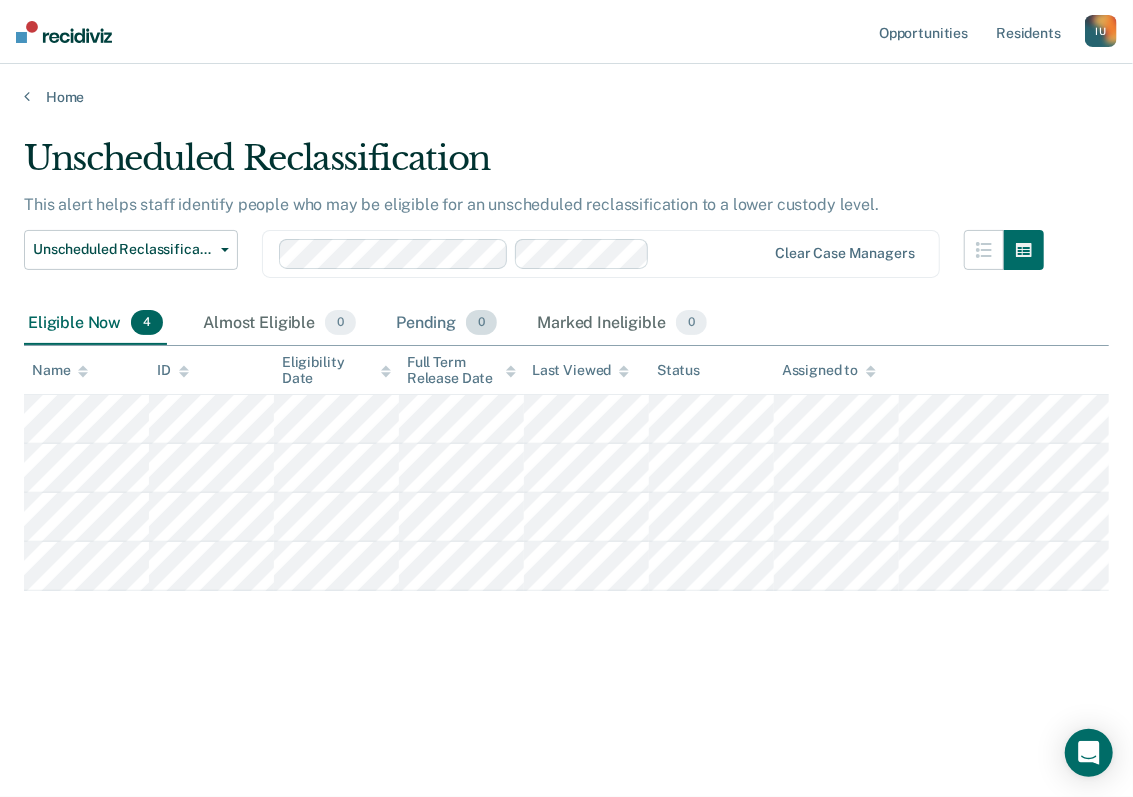 click on "Pending 0" at bounding box center [446, 324] 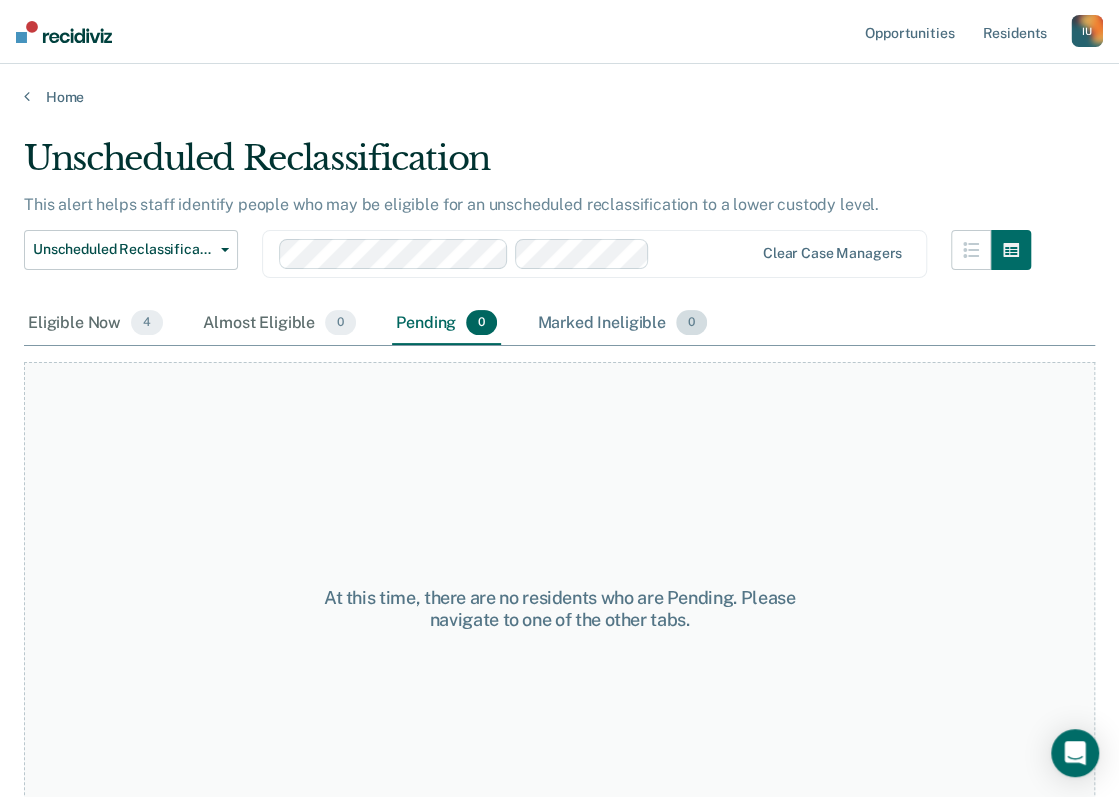 click on "Marked Ineligible 0" at bounding box center [622, 324] 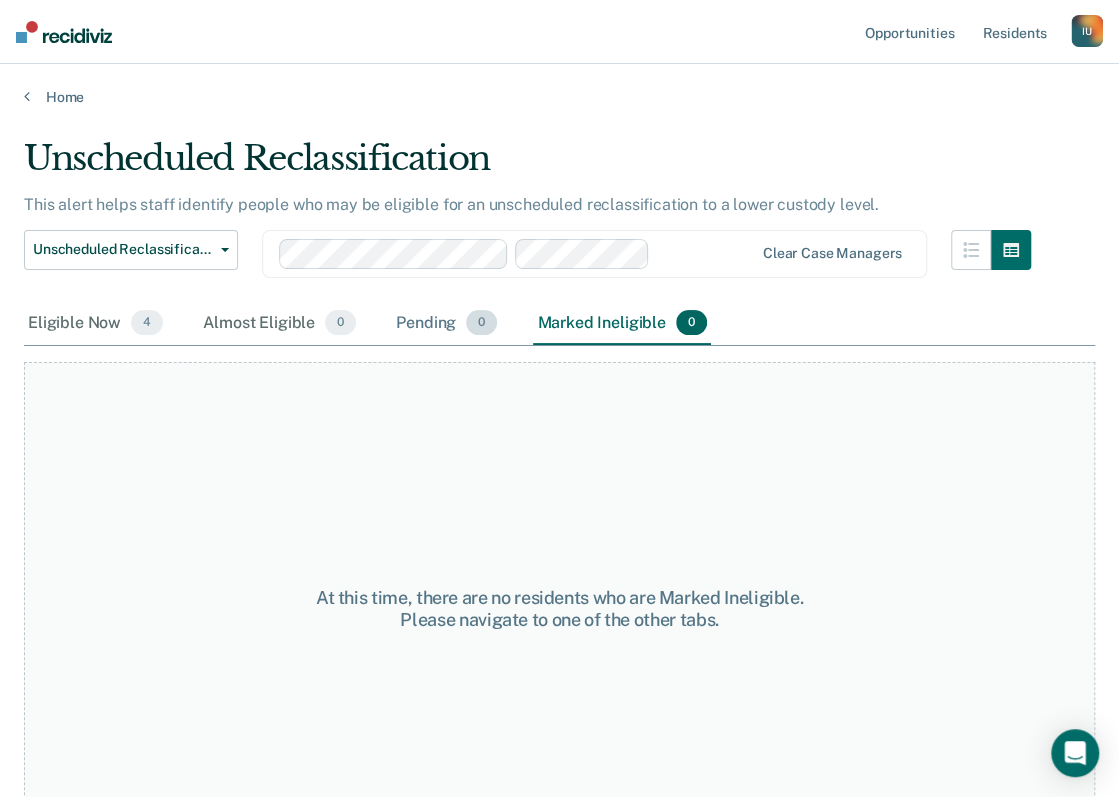 click on "Pending 0" at bounding box center [446, 324] 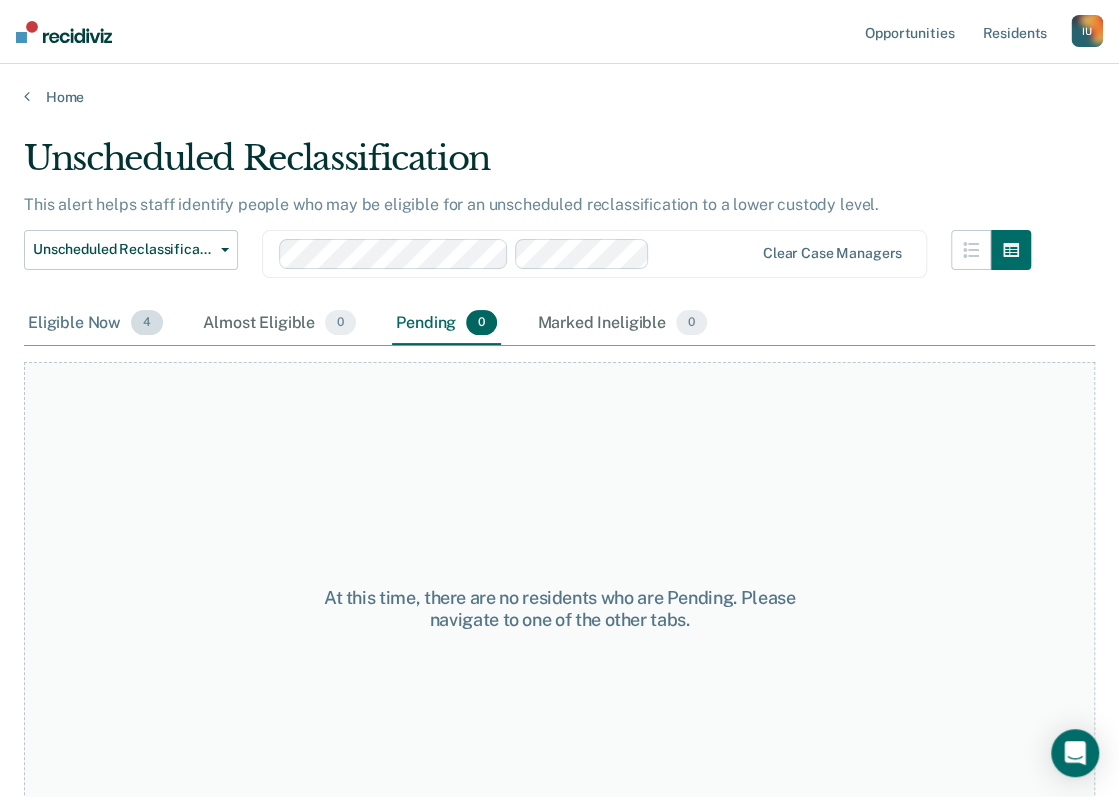 click on "Eligible Now 4" at bounding box center [95, 324] 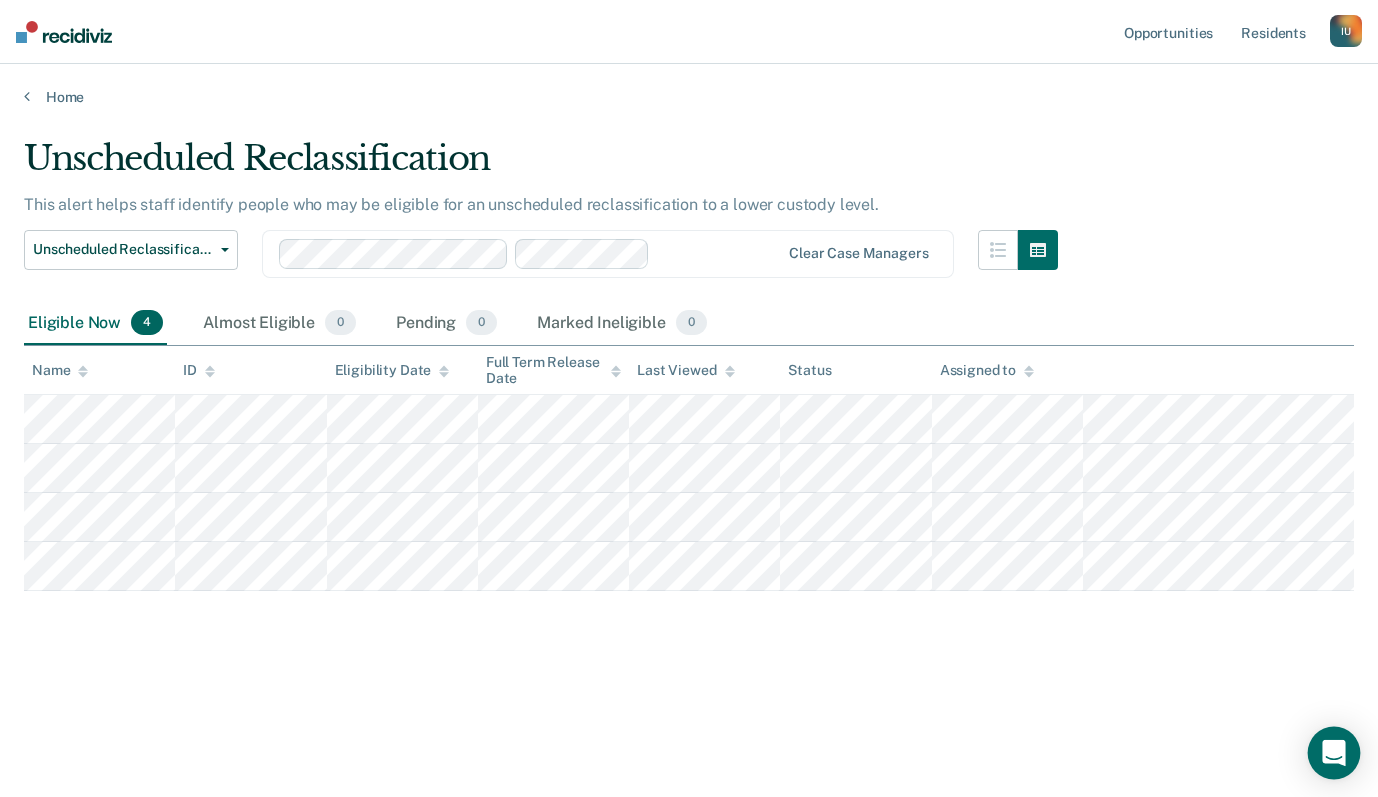 click 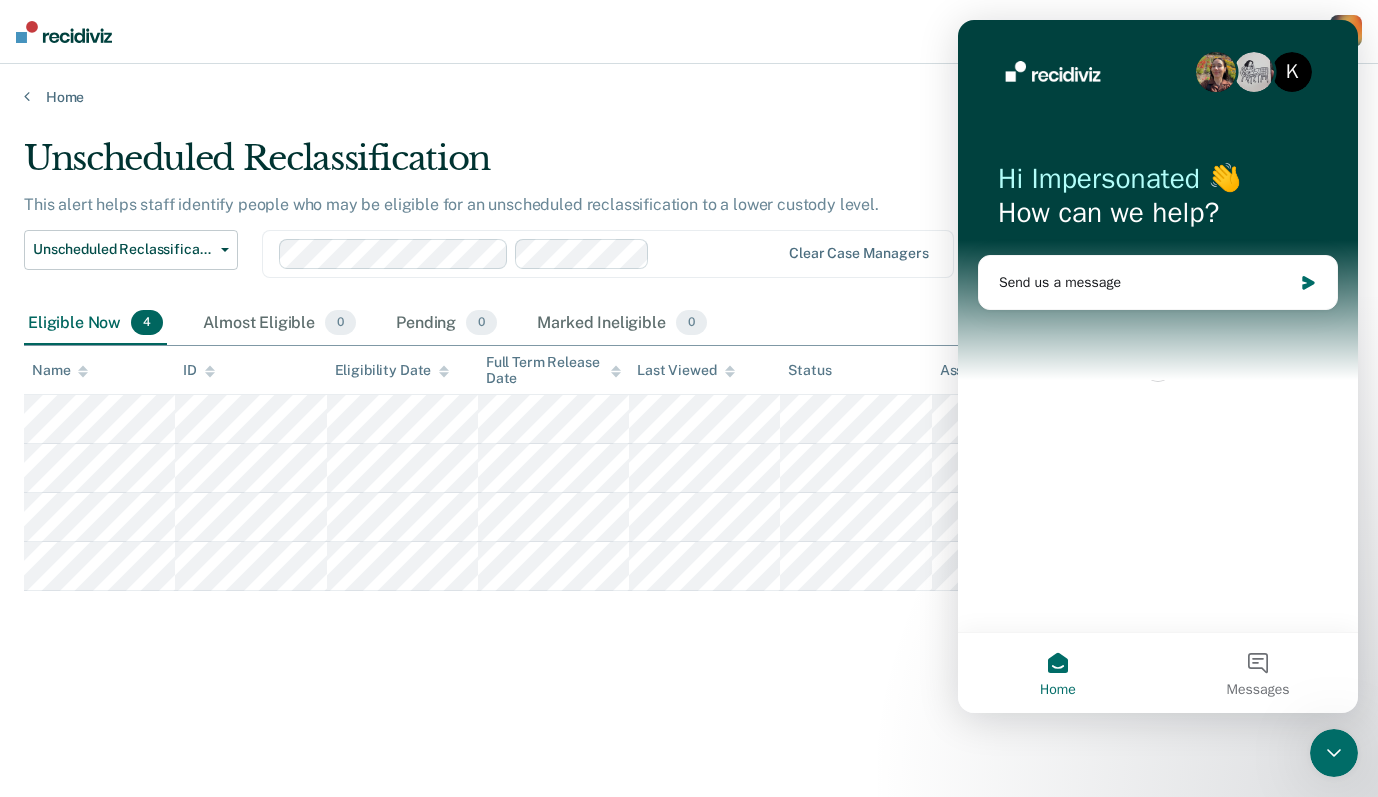 scroll, scrollTop: 0, scrollLeft: 0, axis: both 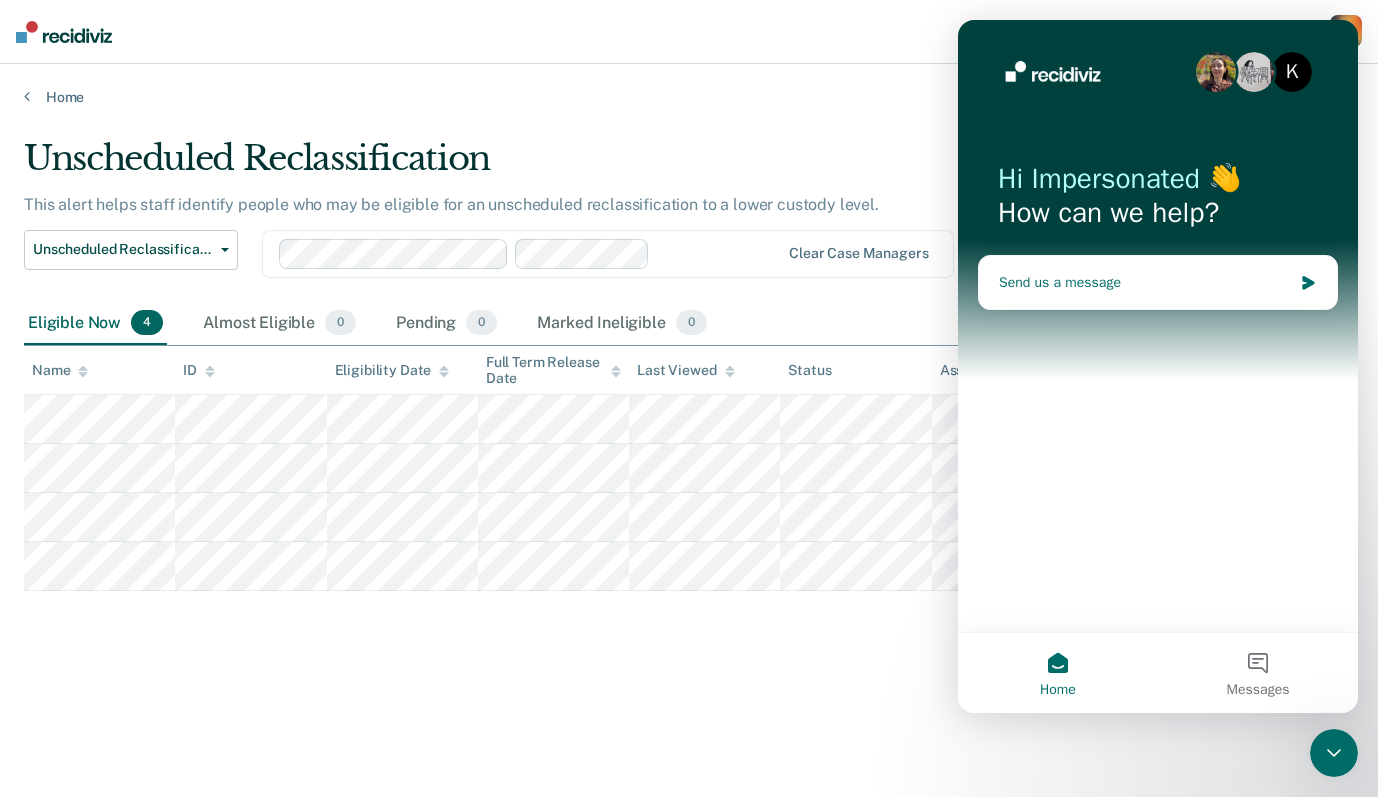 click on "Send us a message" at bounding box center (1145, 282) 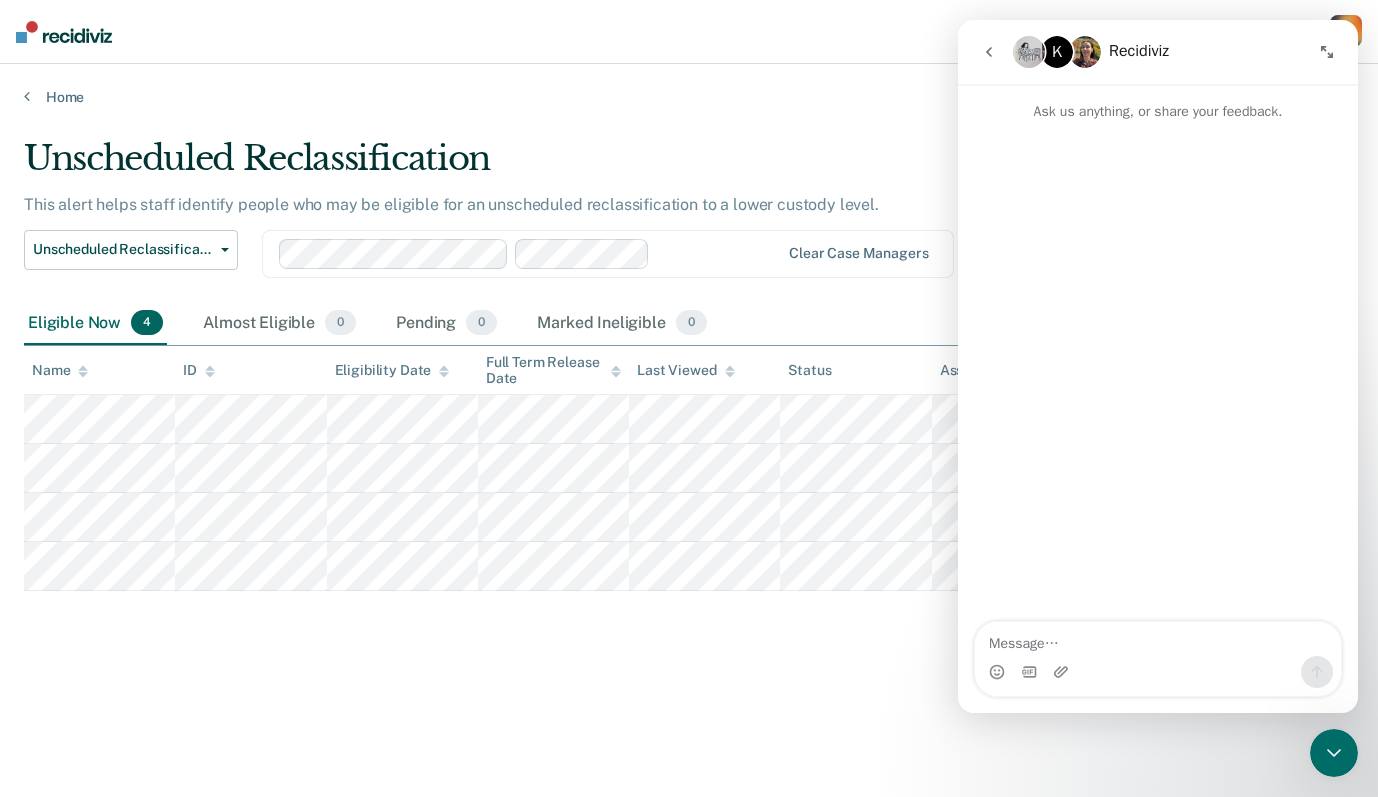 click 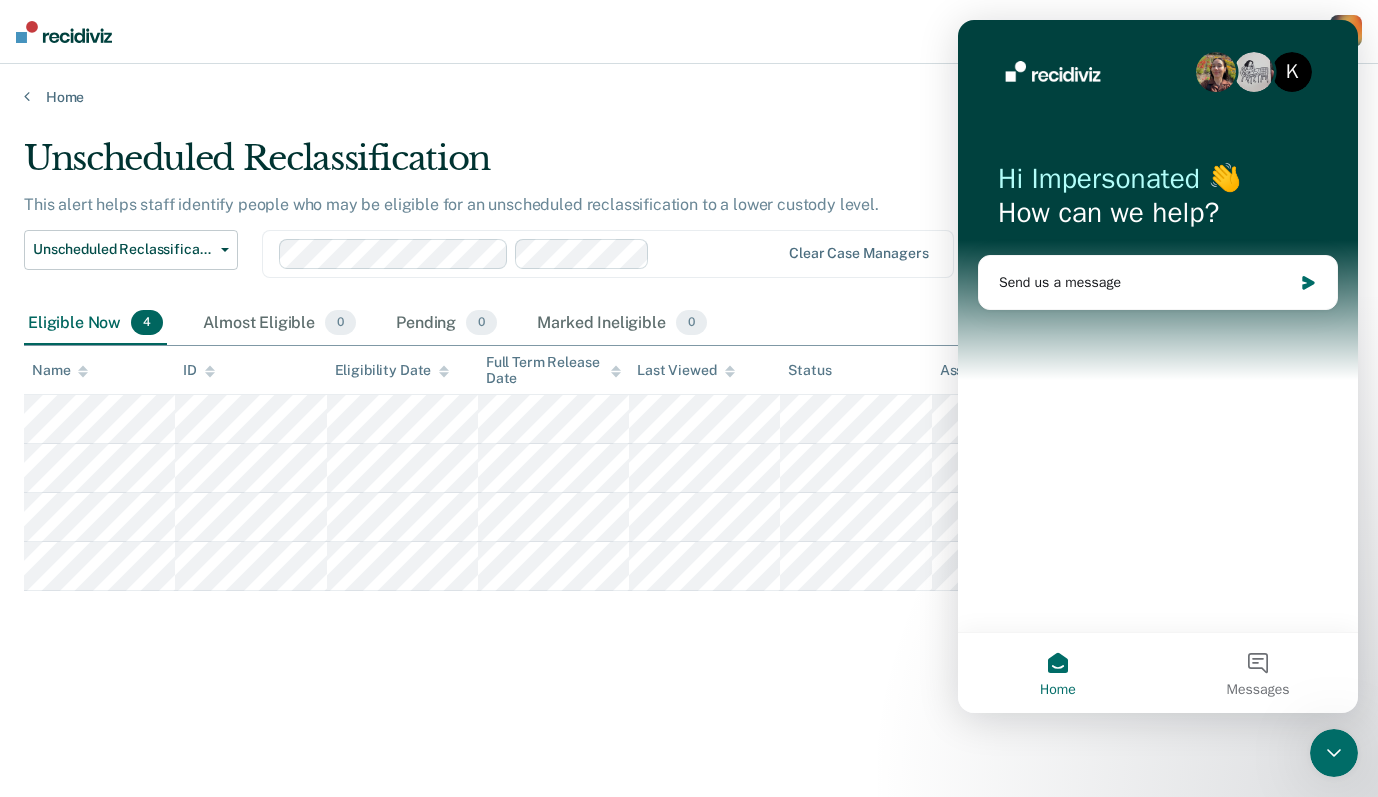 click 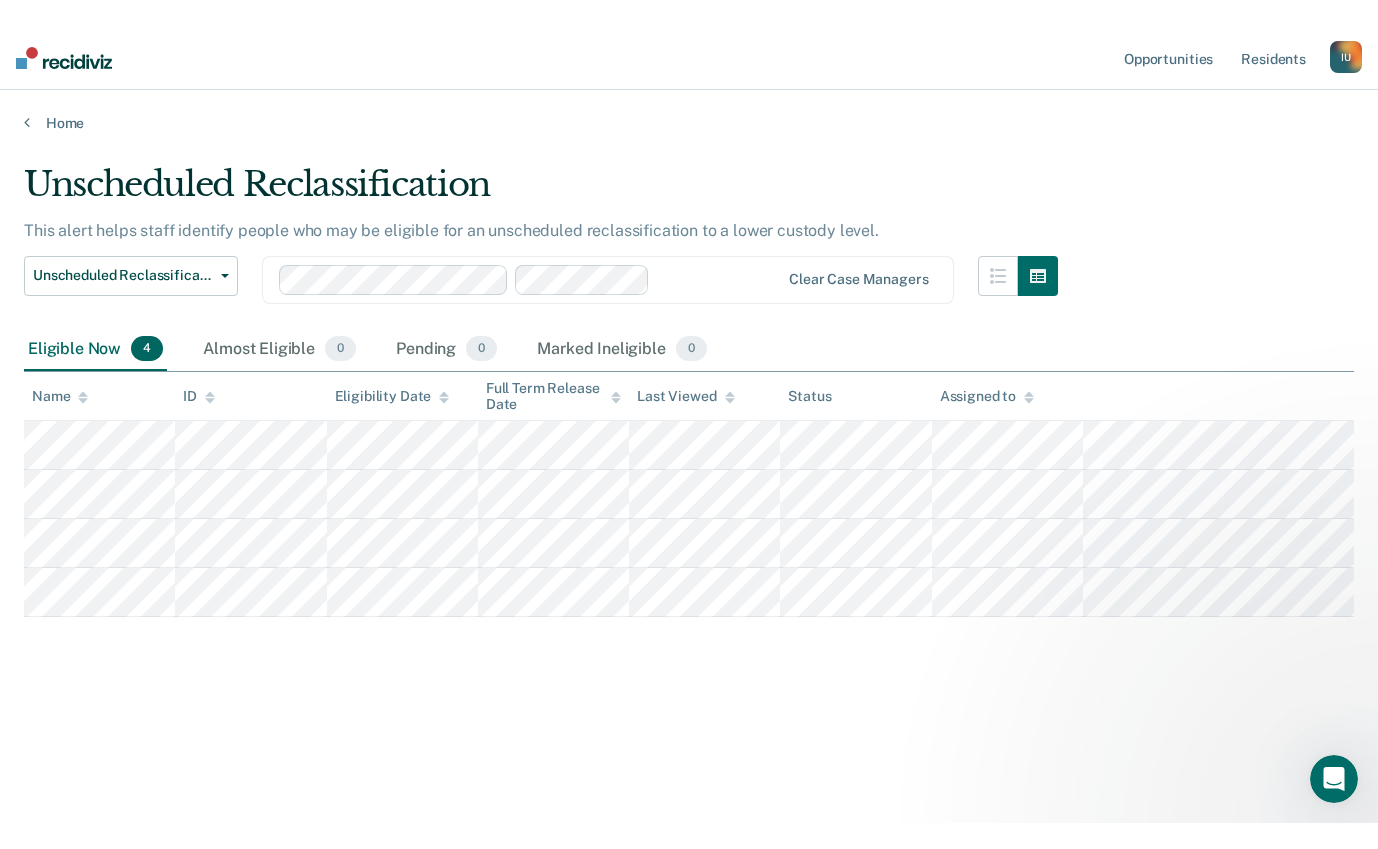 scroll, scrollTop: 0, scrollLeft: 0, axis: both 